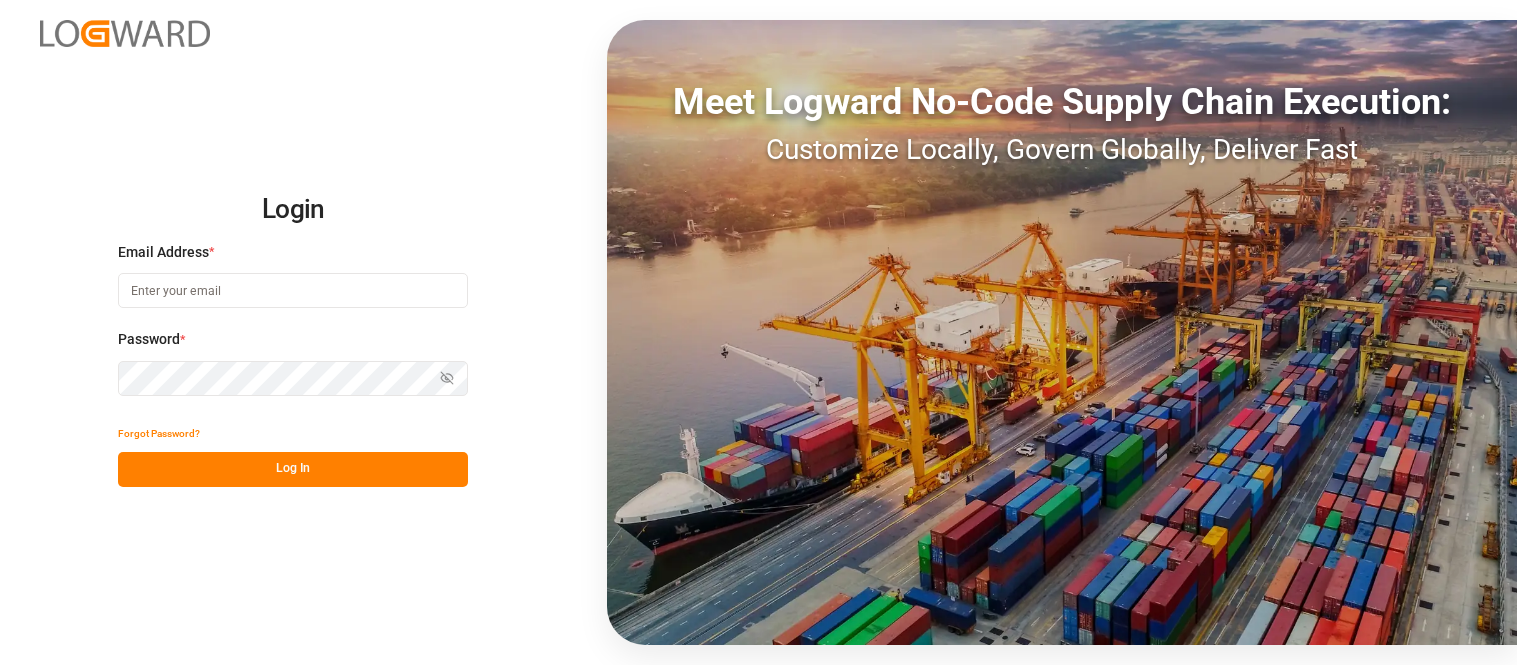 scroll, scrollTop: 0, scrollLeft: 0, axis: both 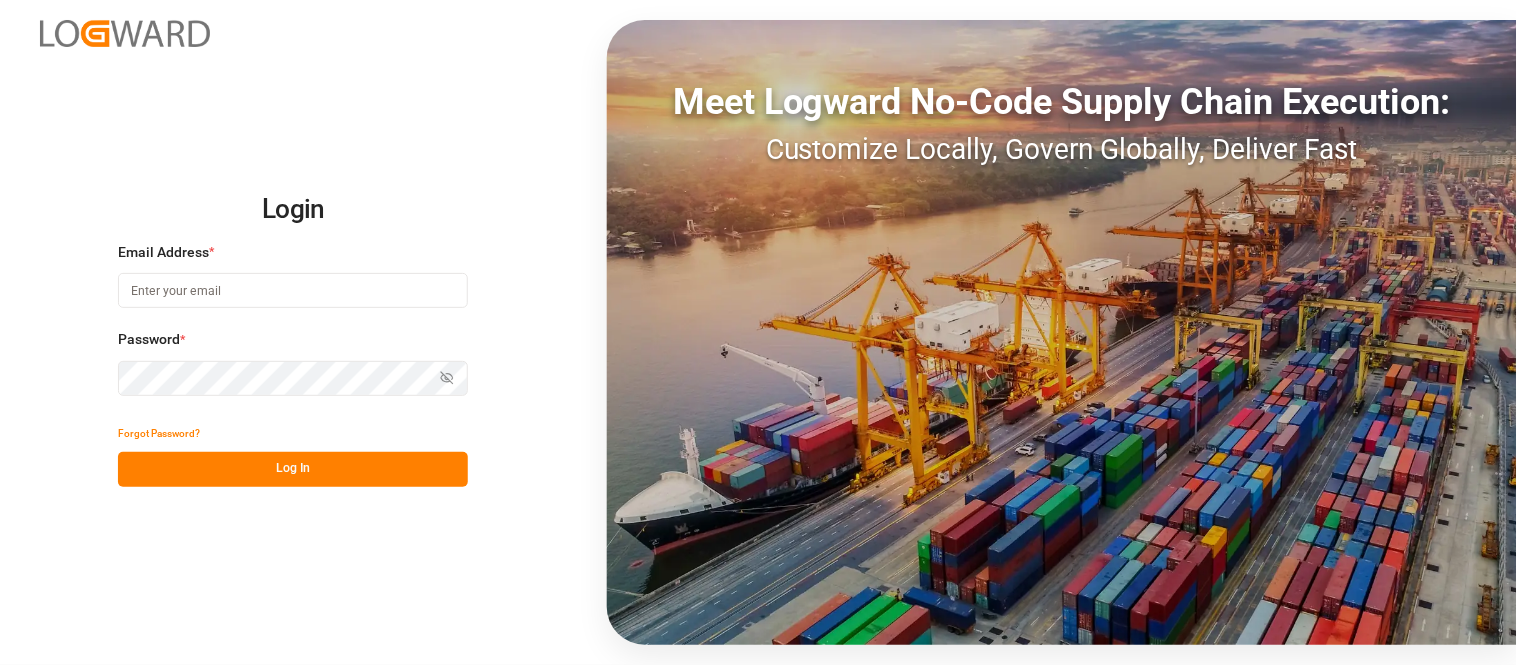 click at bounding box center (293, 290) 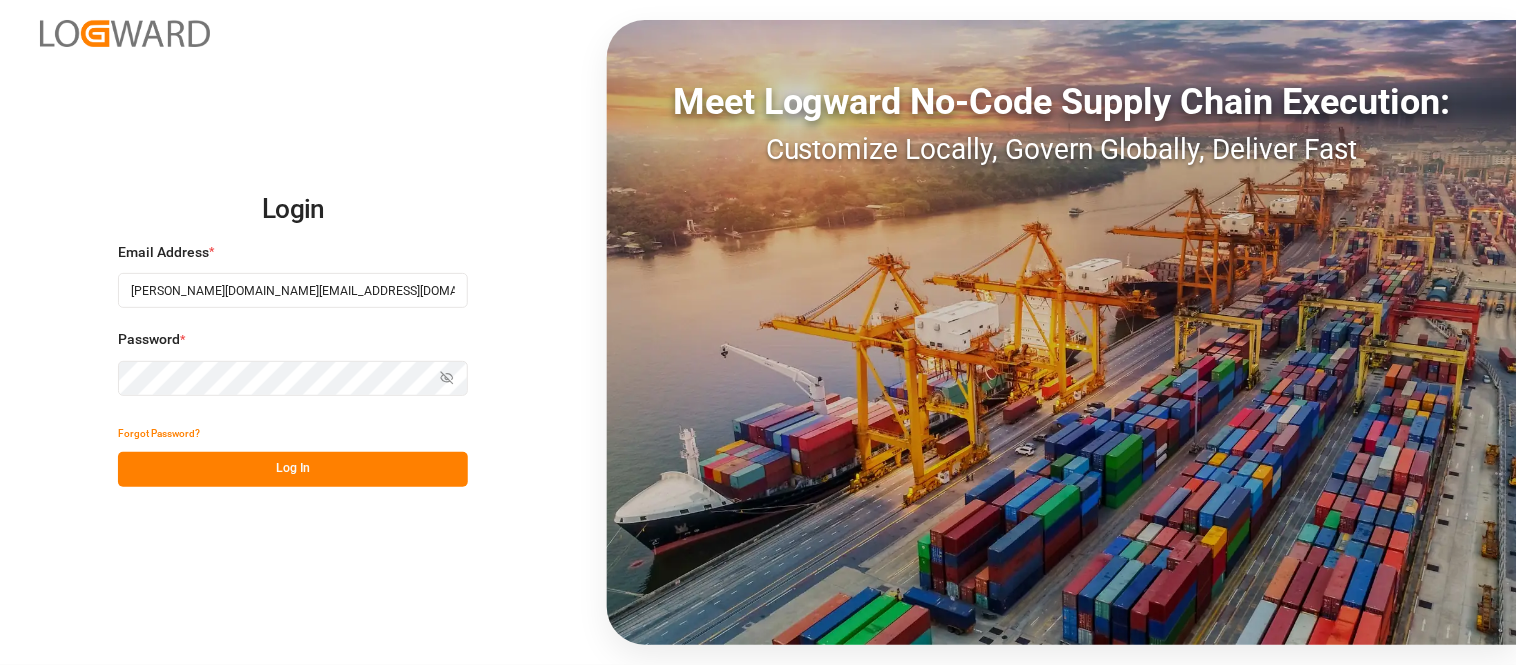 type on "[PERSON_NAME][DOMAIN_NAME][EMAIL_ADDRESS][DOMAIN_NAME]" 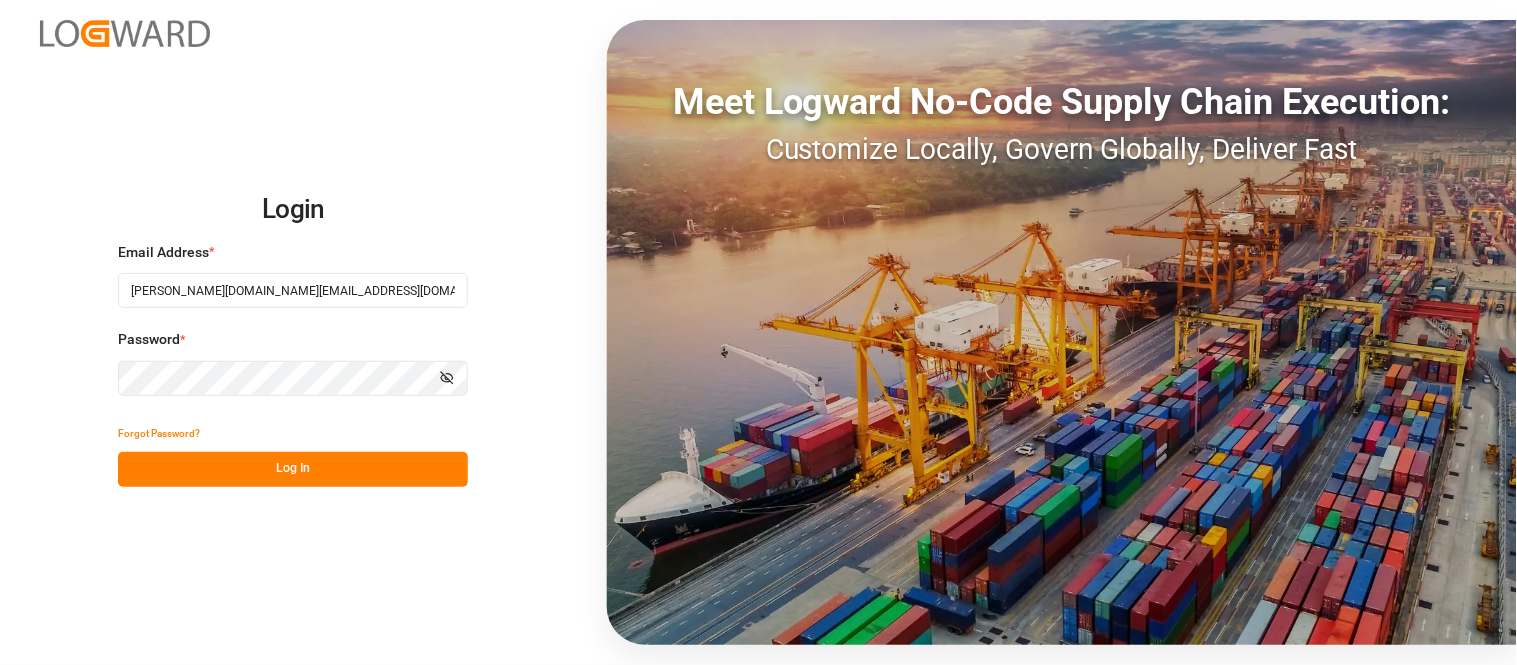 click on "Show password" at bounding box center [447, 378] 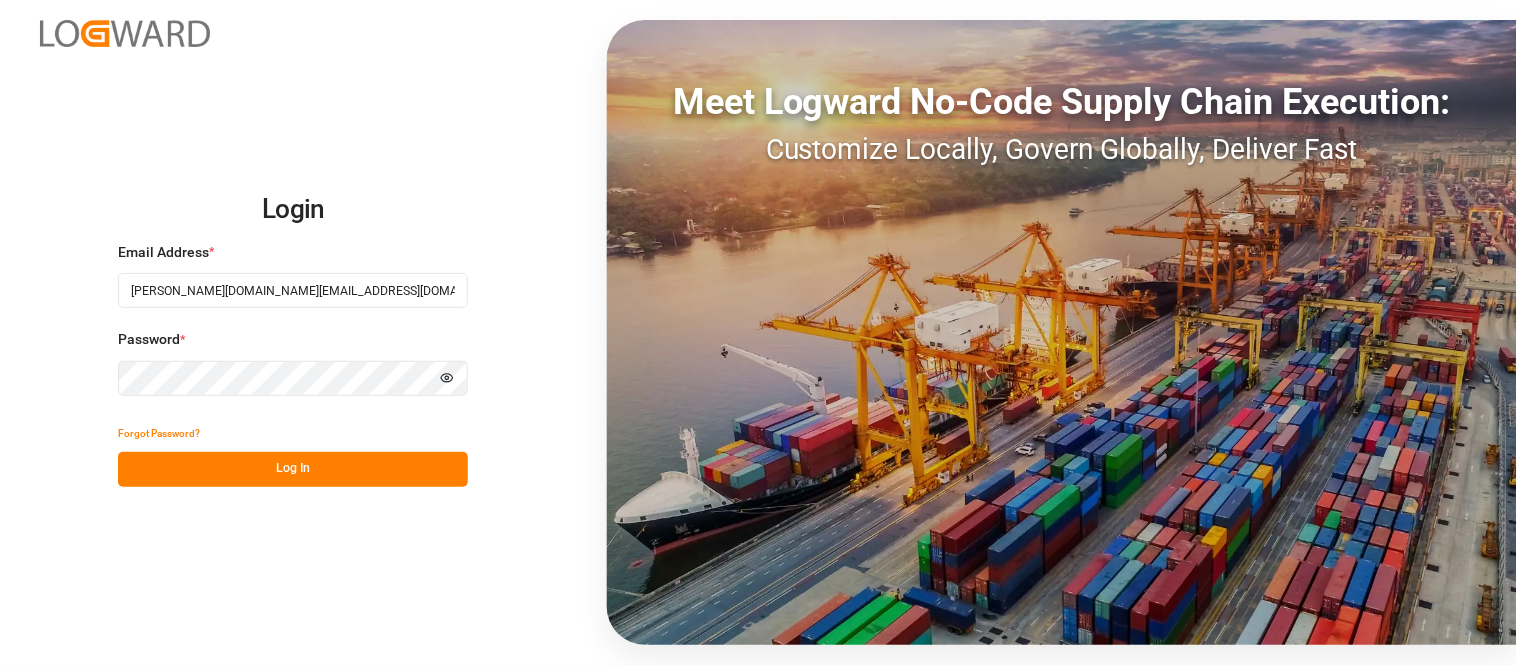 click on "Log In" at bounding box center [293, 469] 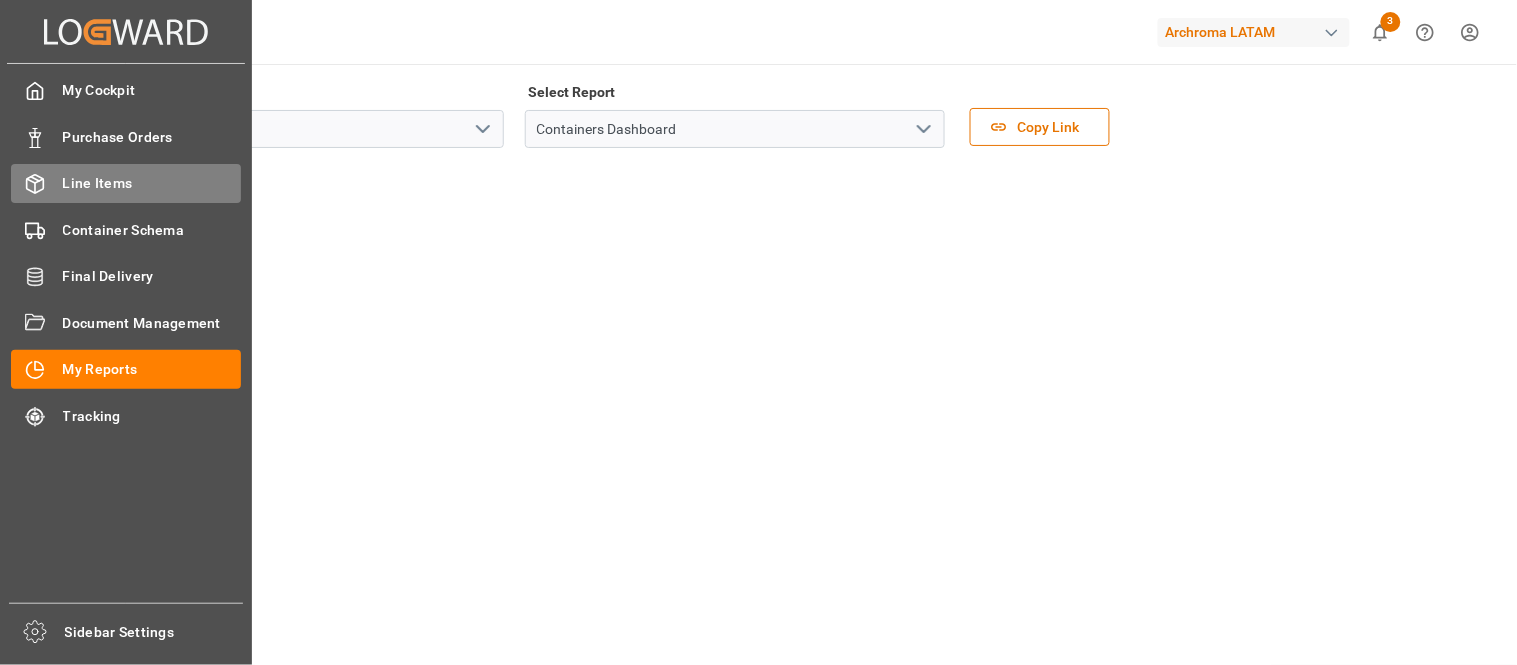 click on "Line Items" at bounding box center (152, 183) 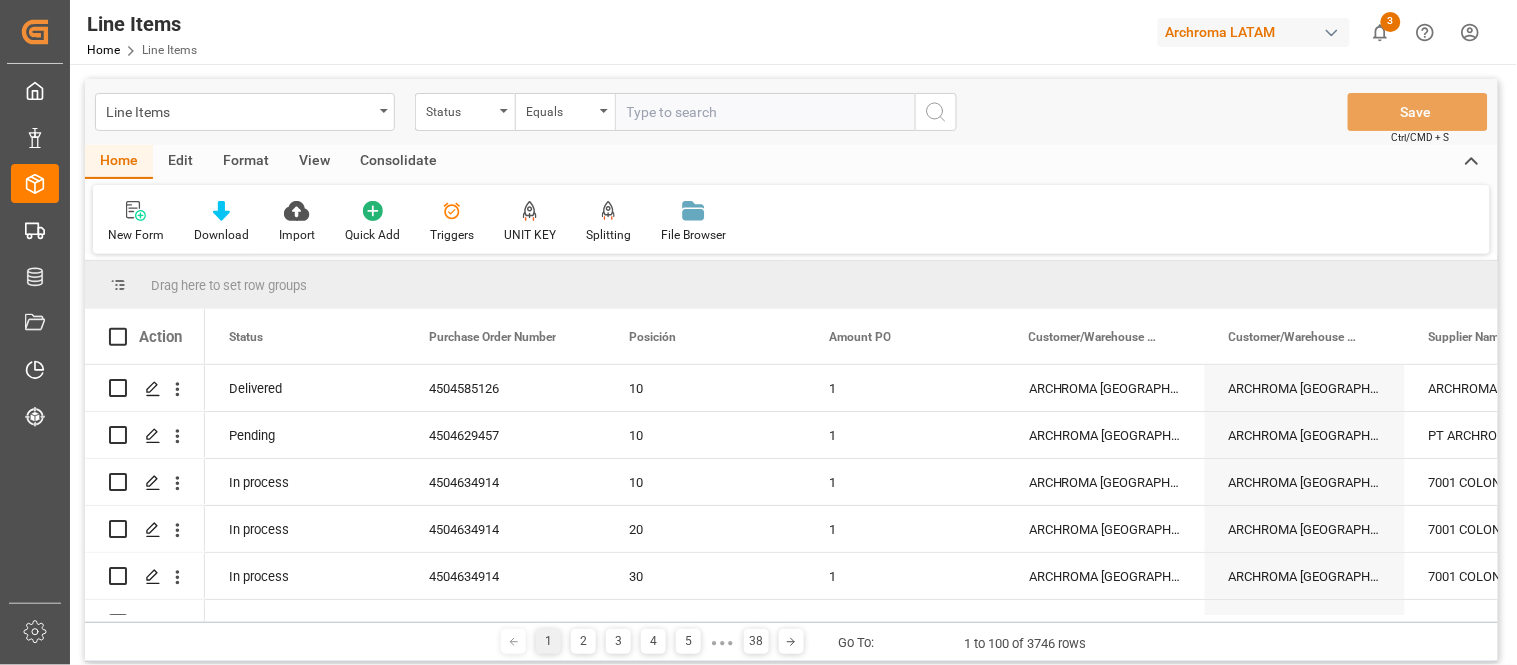 click on "View" at bounding box center (314, 162) 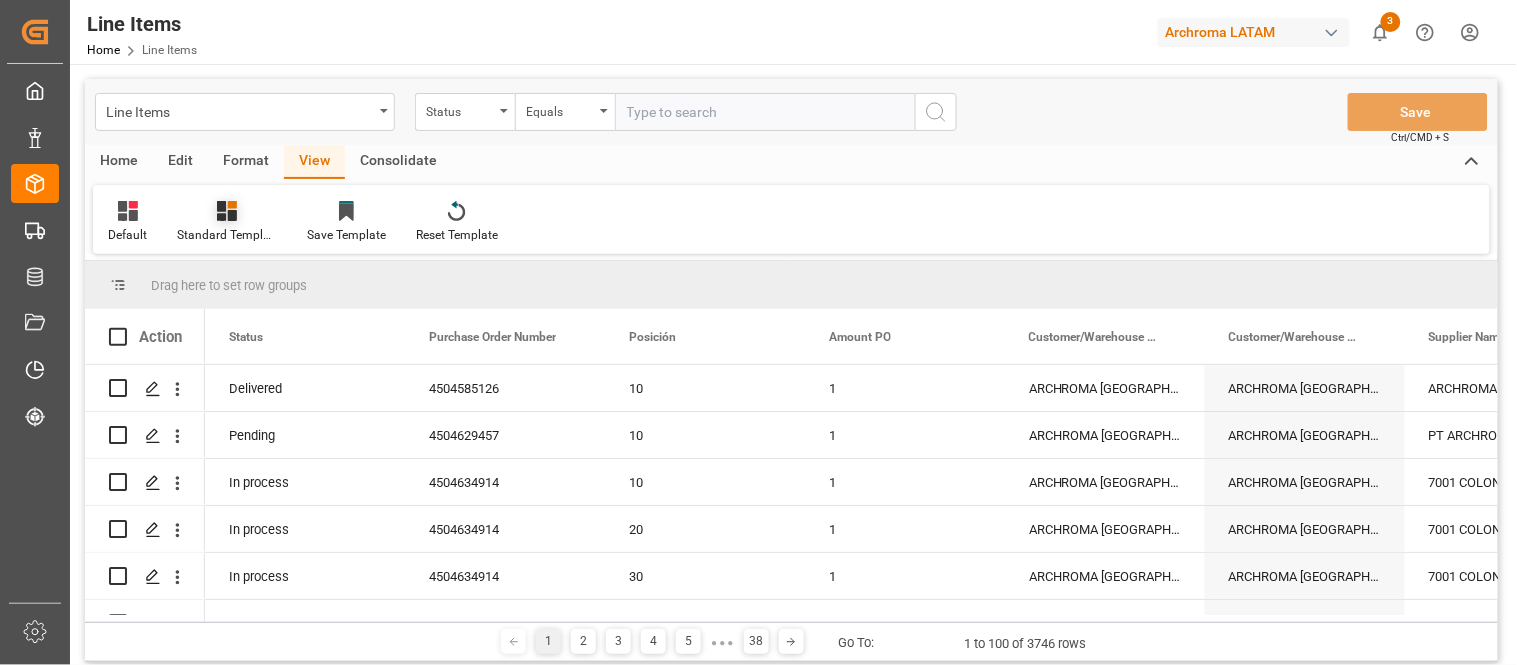 click on "Standard Templates" at bounding box center (227, 222) 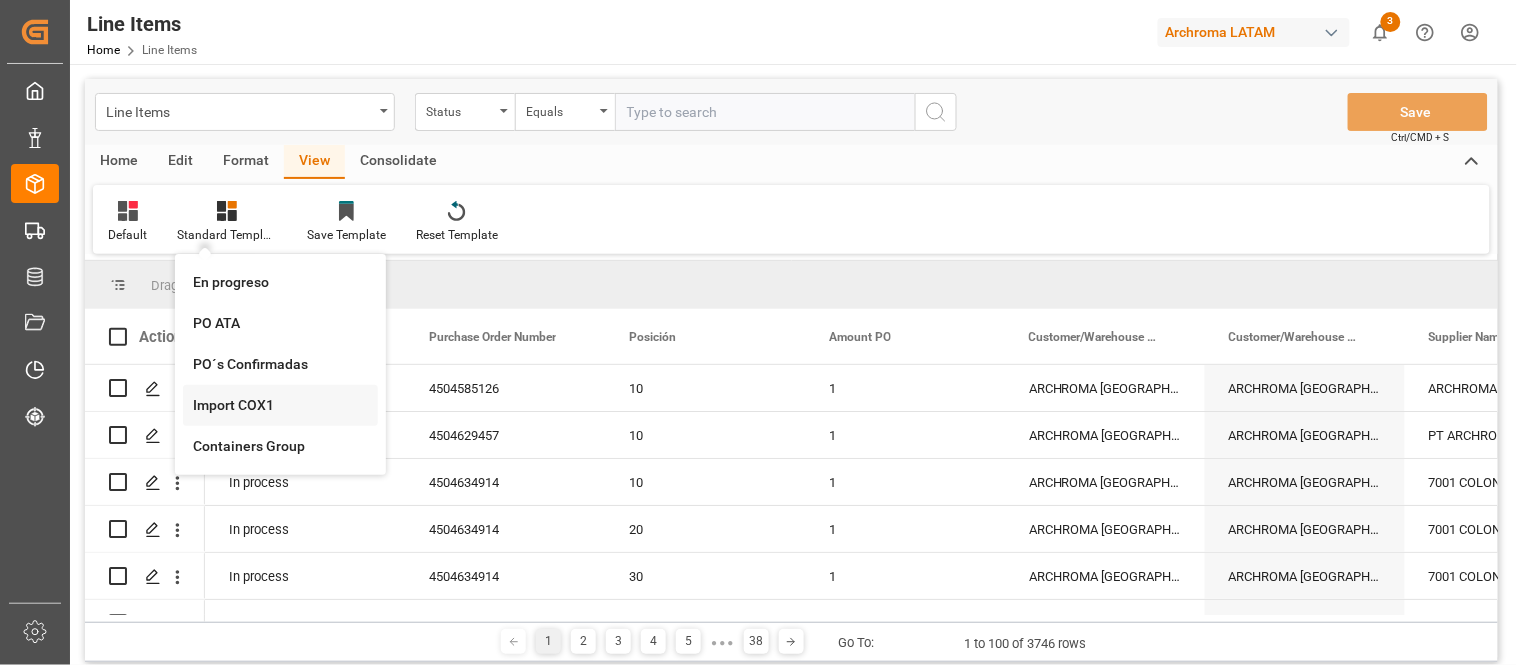 click on "Import COX1" at bounding box center [280, 405] 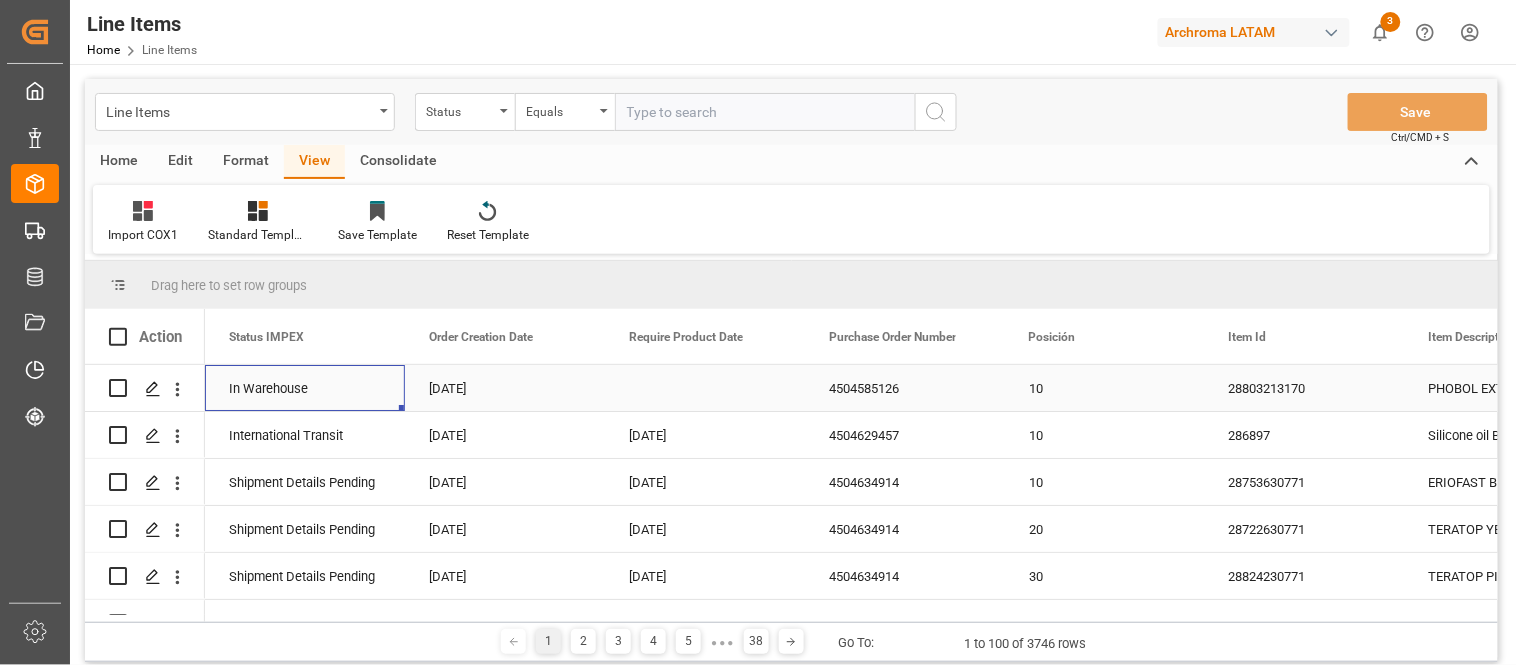 click on "In Warehouse" at bounding box center (305, 389) 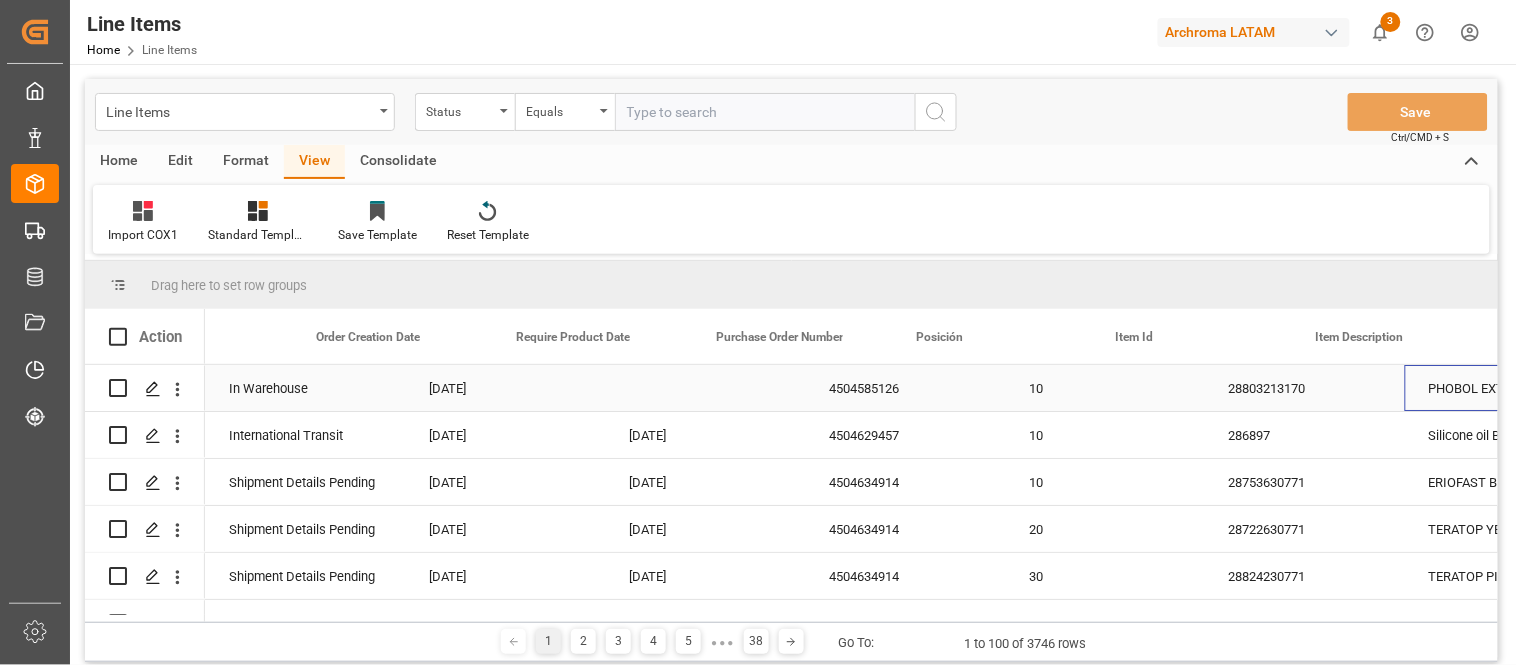 scroll, scrollTop: 0, scrollLeft: 113, axis: horizontal 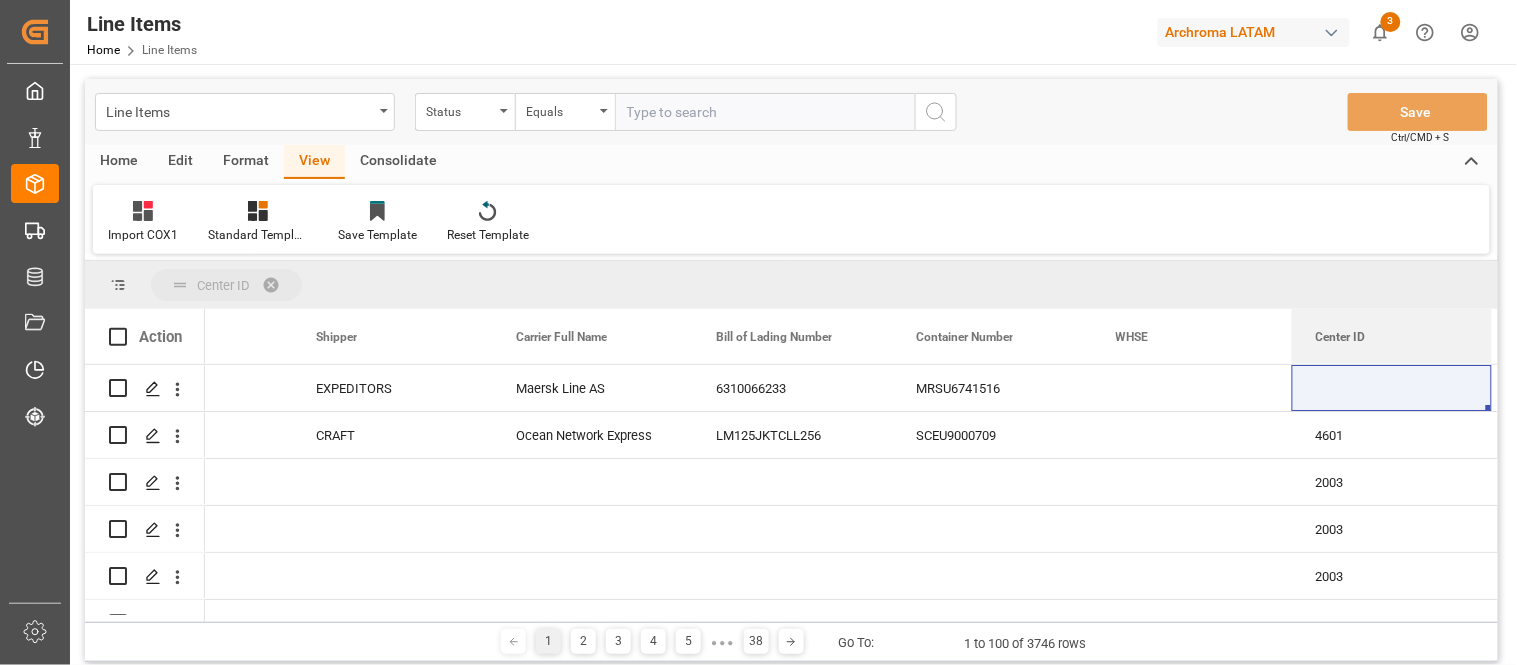 drag, startPoint x: 1344, startPoint y: 336, endPoint x: 1320, endPoint y: 275, distance: 65.551506 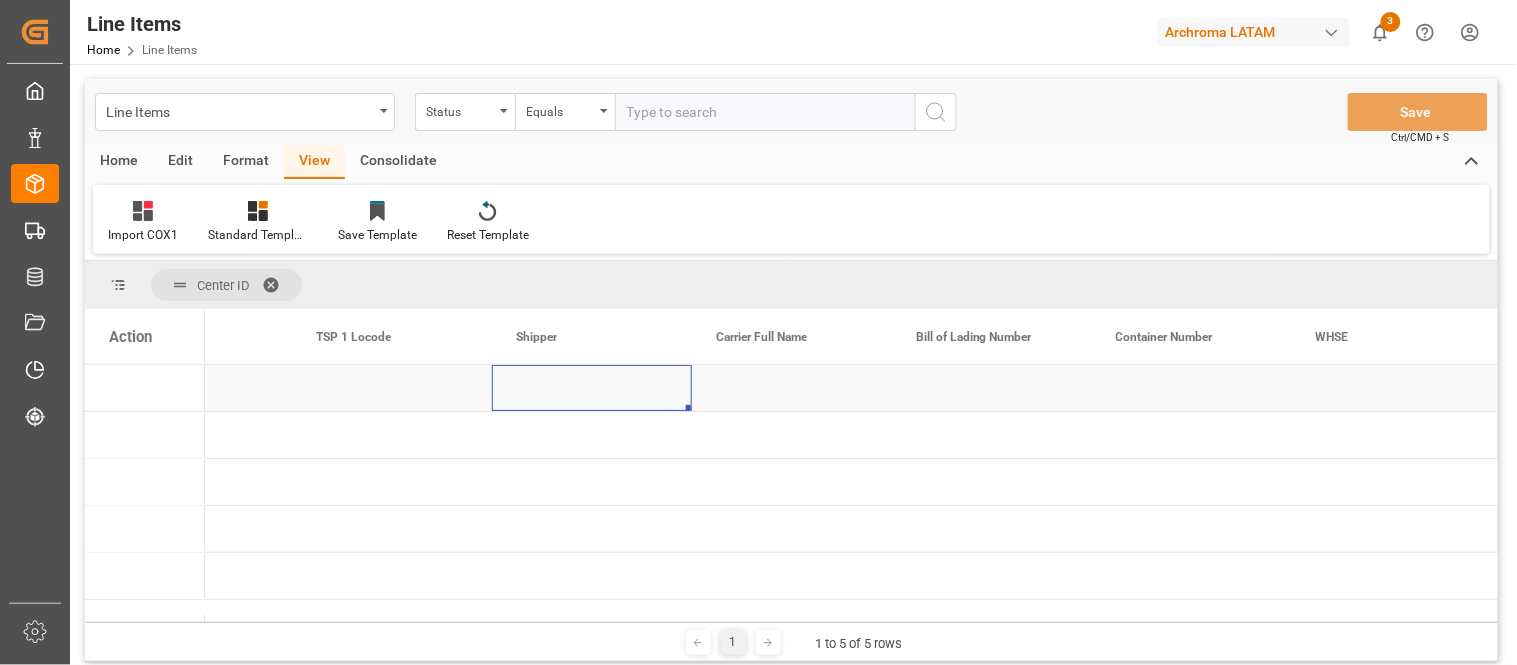 click at bounding box center [592, 388] 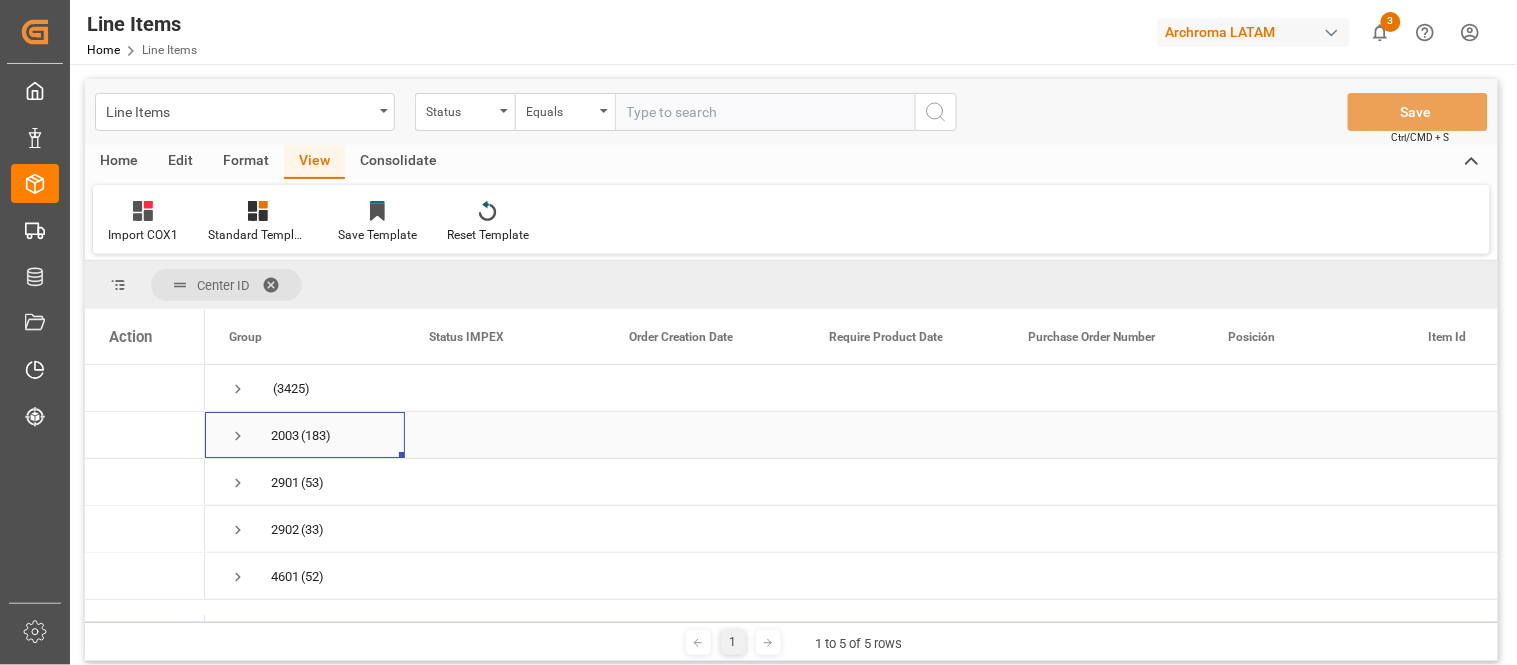 click on "2003
(183)" at bounding box center [305, 435] 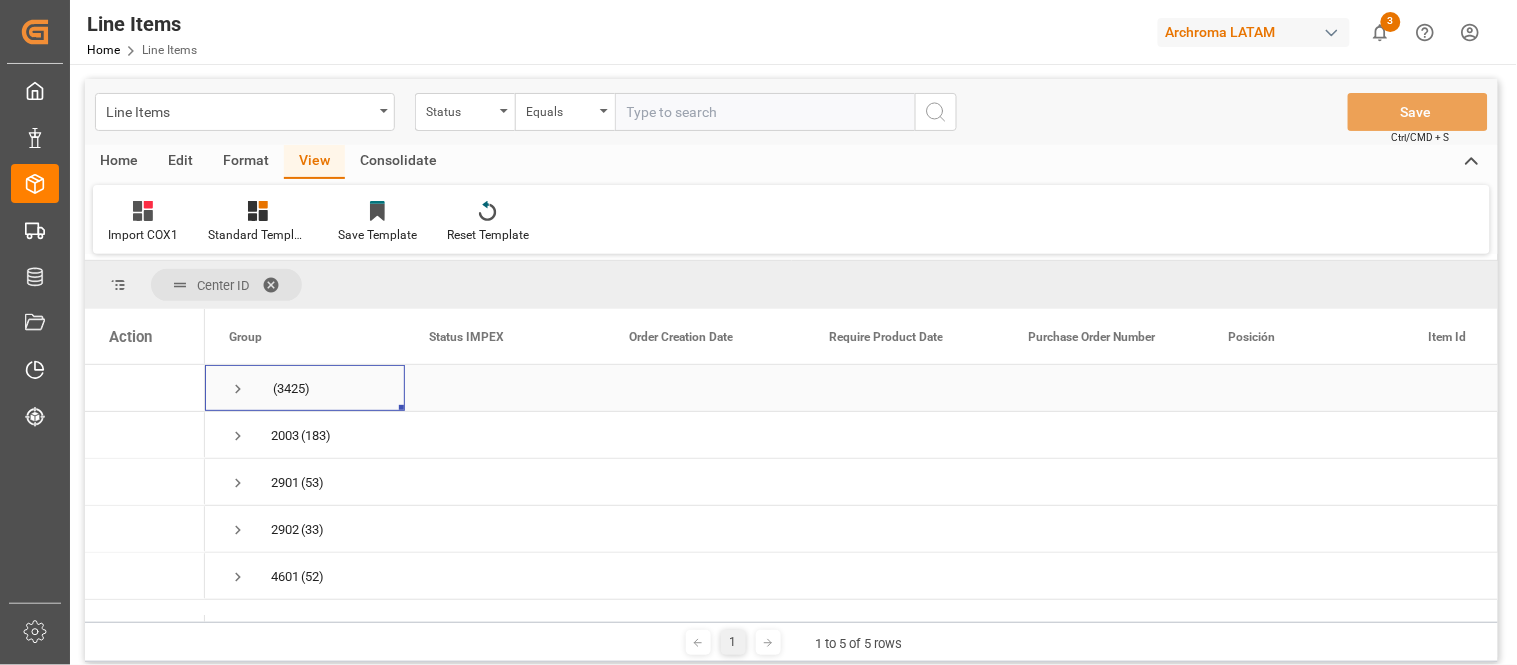 click at bounding box center [238, 389] 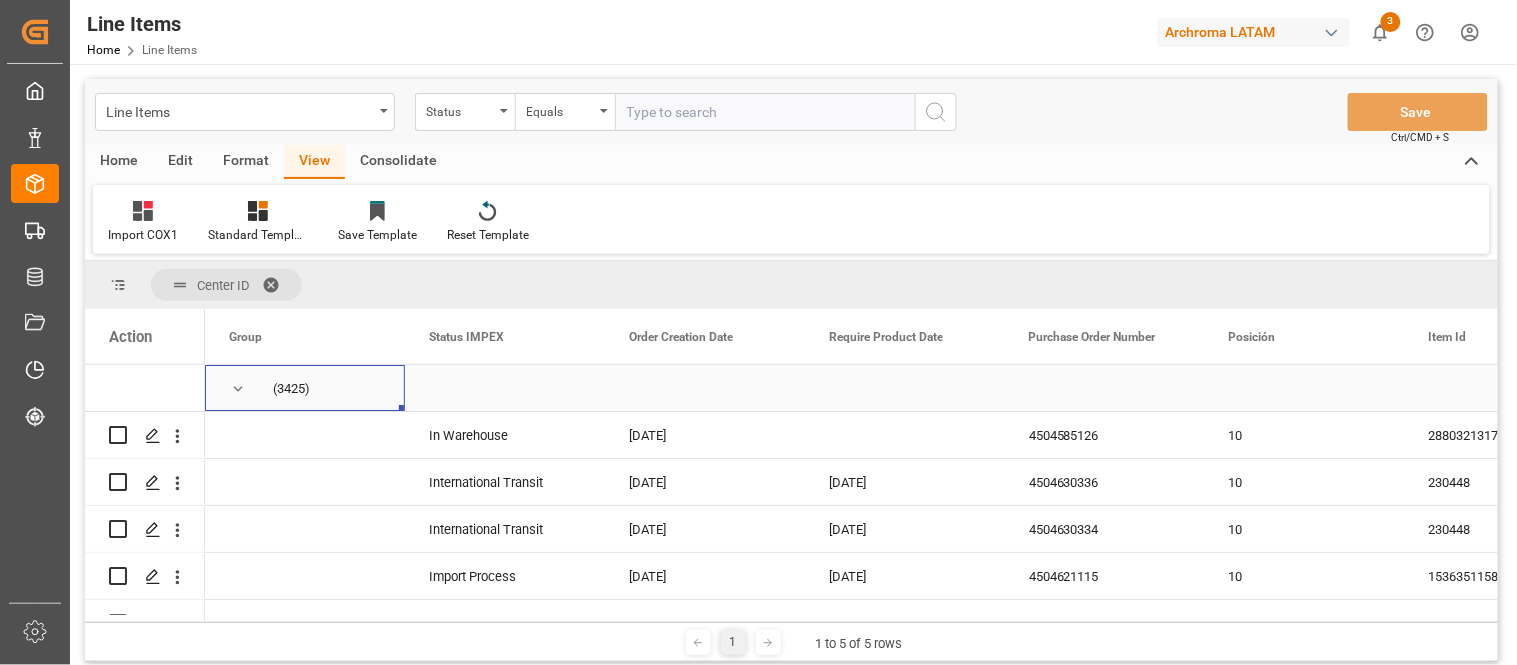 click at bounding box center [238, 389] 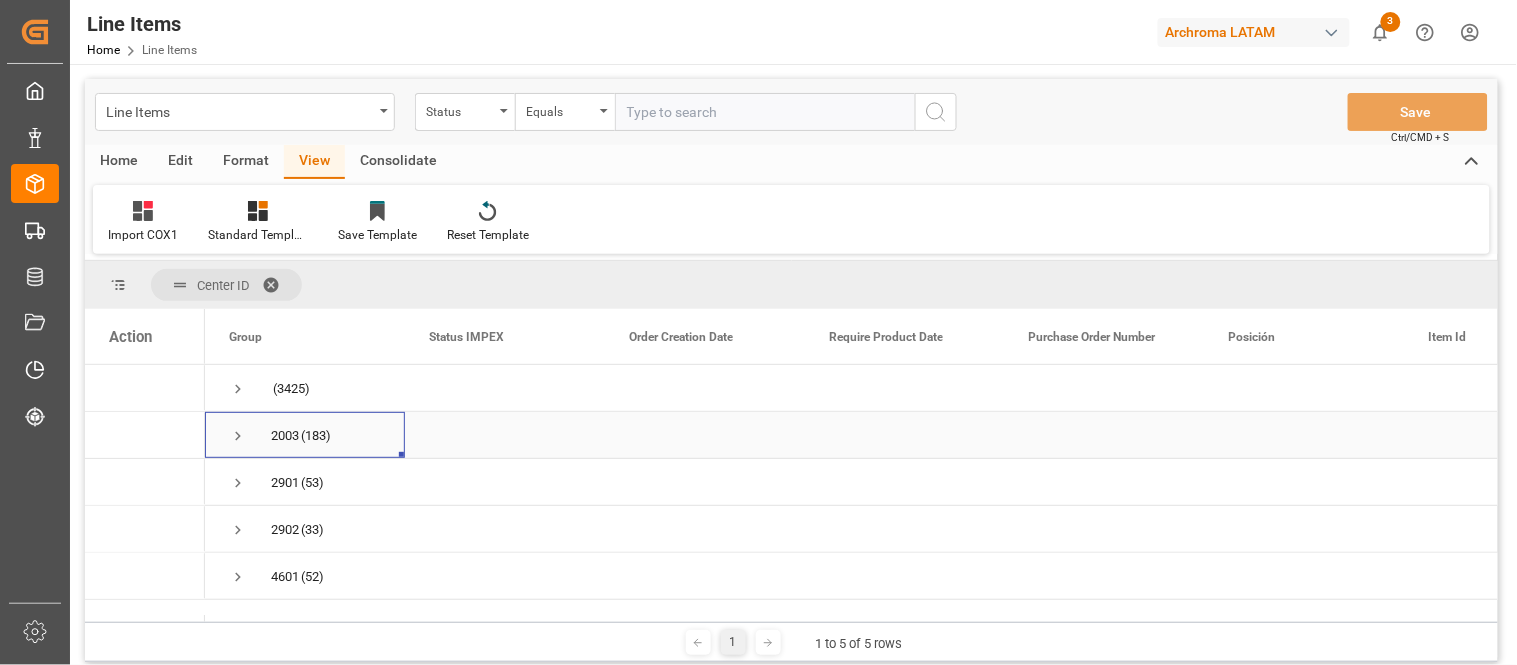 click at bounding box center (238, 436) 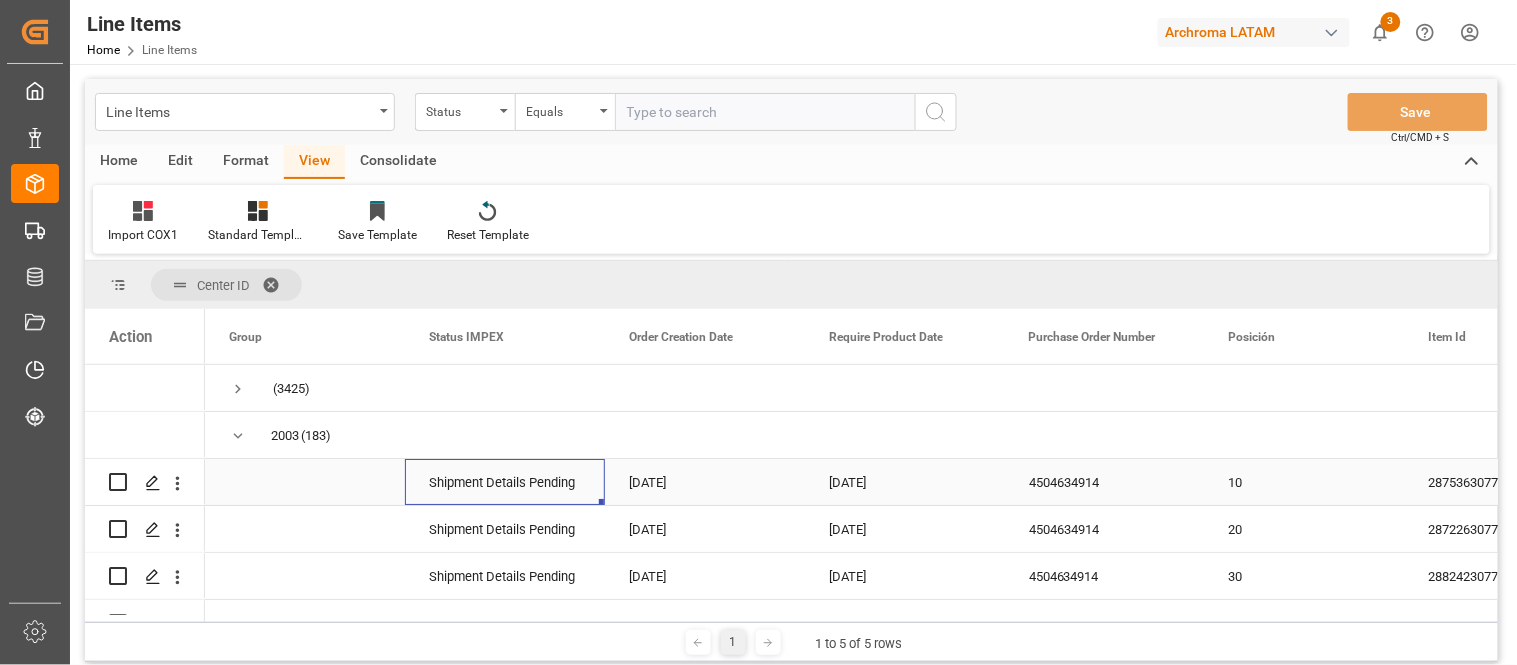 click on "Shipment Details Pending" at bounding box center (505, 483) 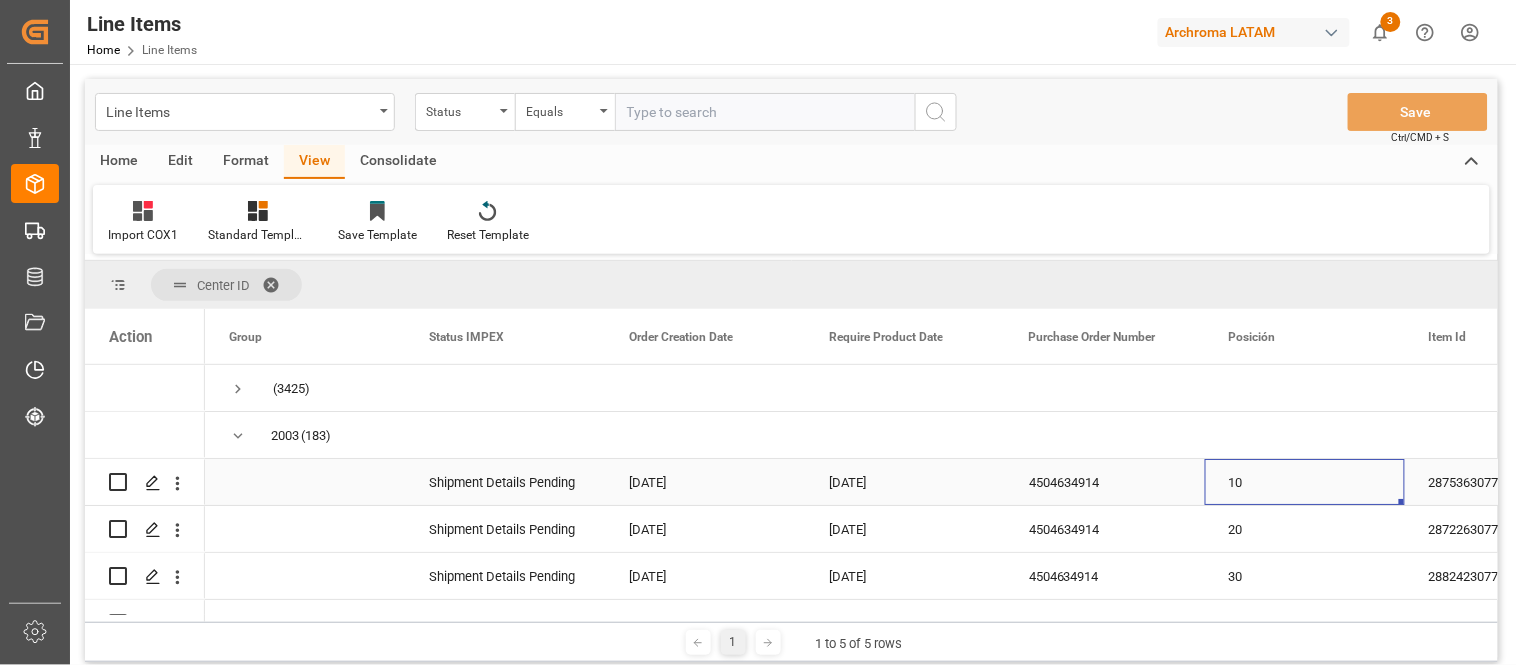 scroll, scrollTop: 0, scrollLeft: 113, axis: horizontal 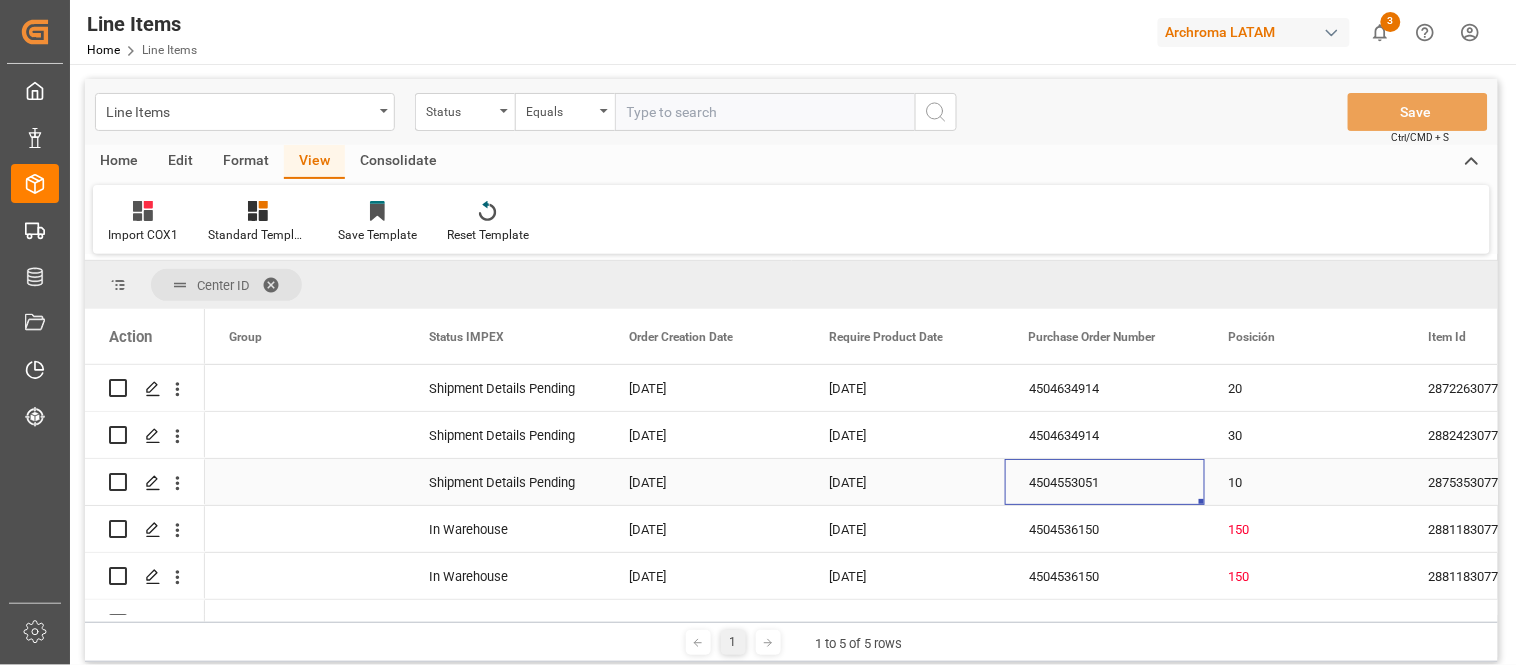 click on "4504553051" at bounding box center (1105, 482) 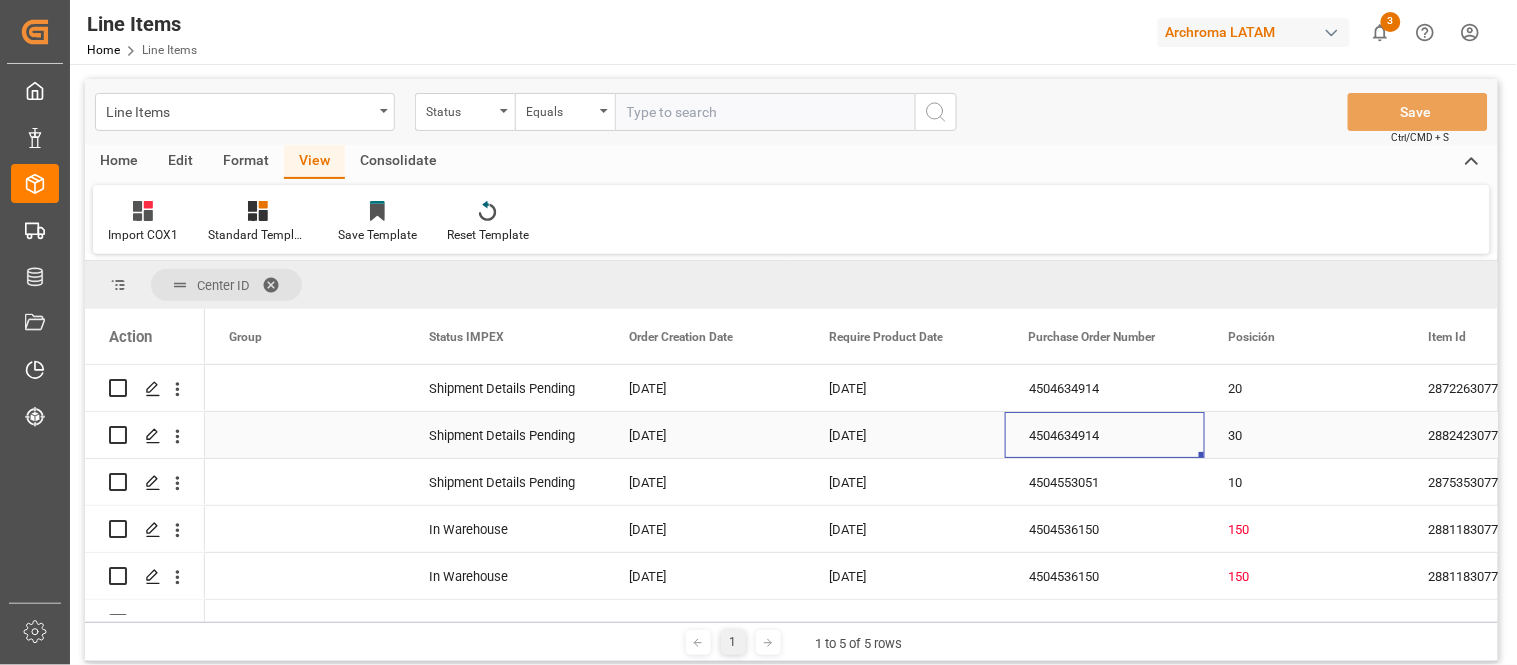 click on "4504634914" at bounding box center [1105, 435] 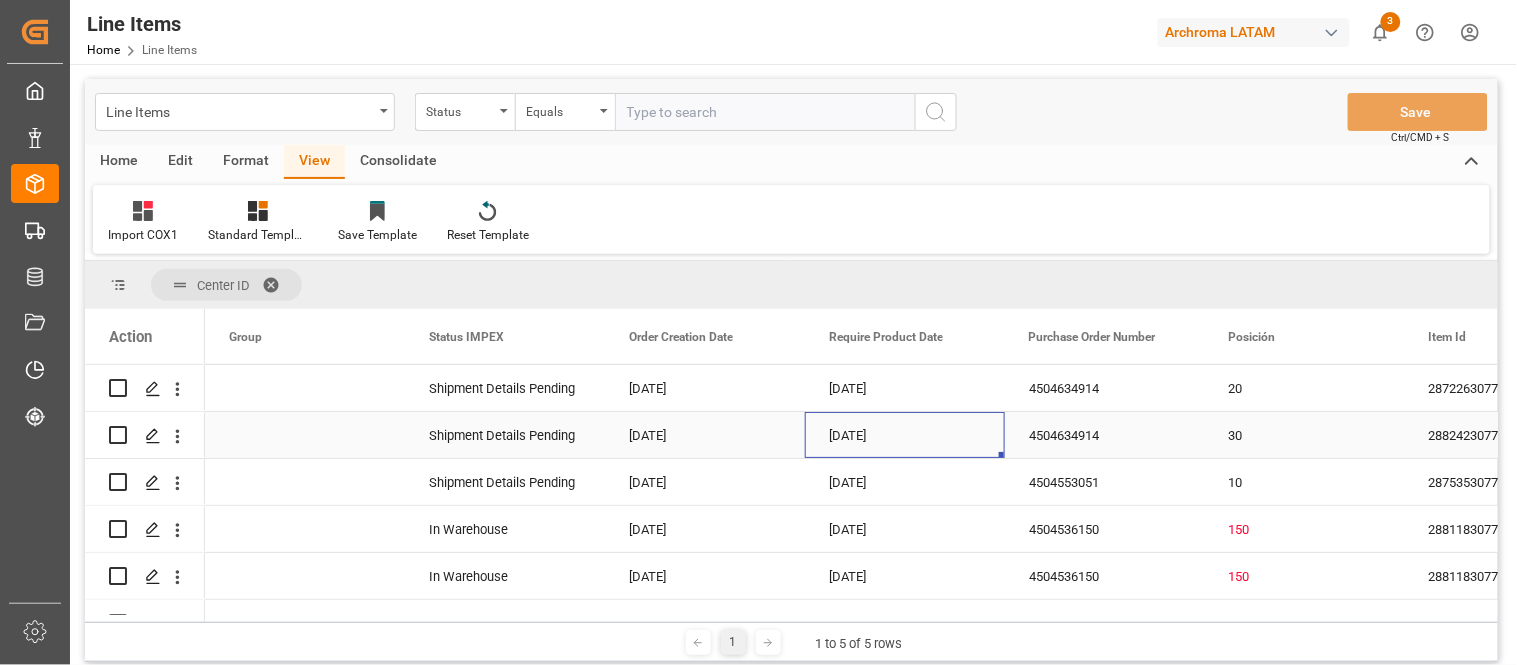click on "[DATE]" at bounding box center (905, 435) 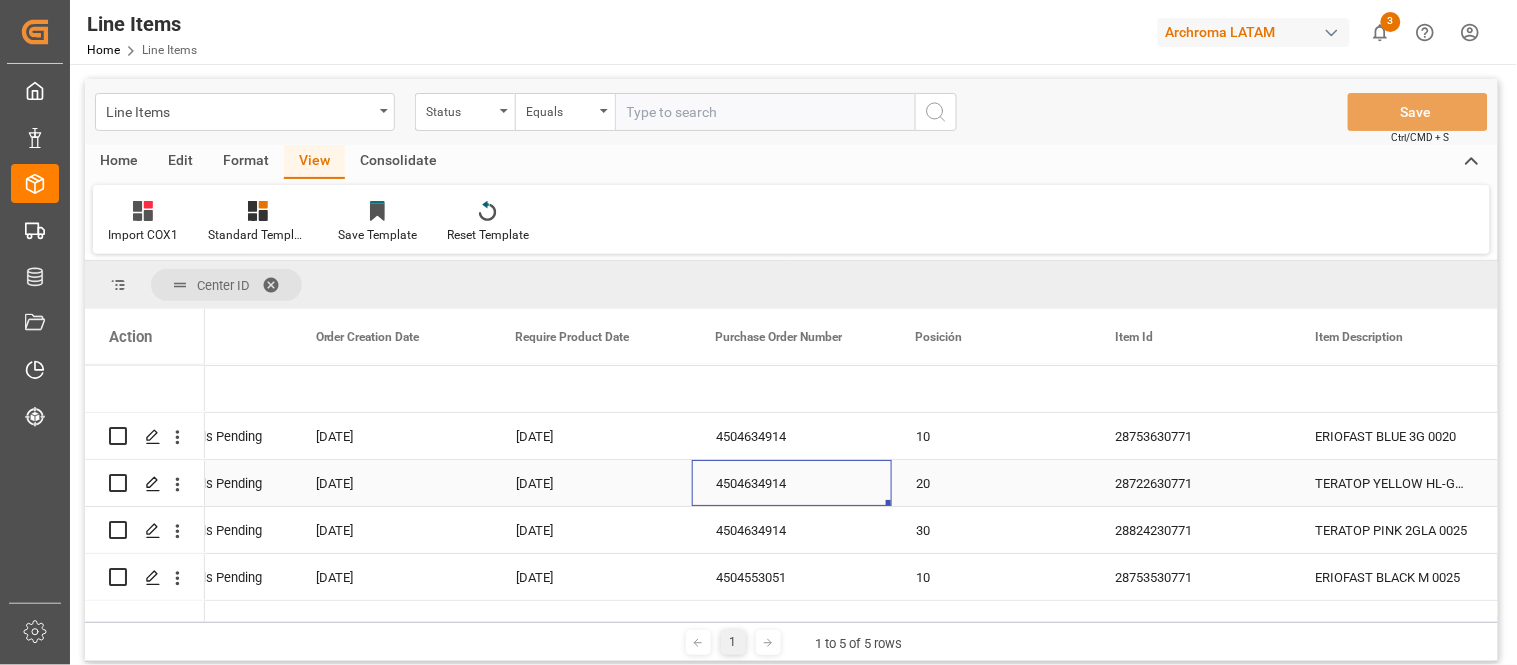 click on "4504634914" at bounding box center (792, 483) 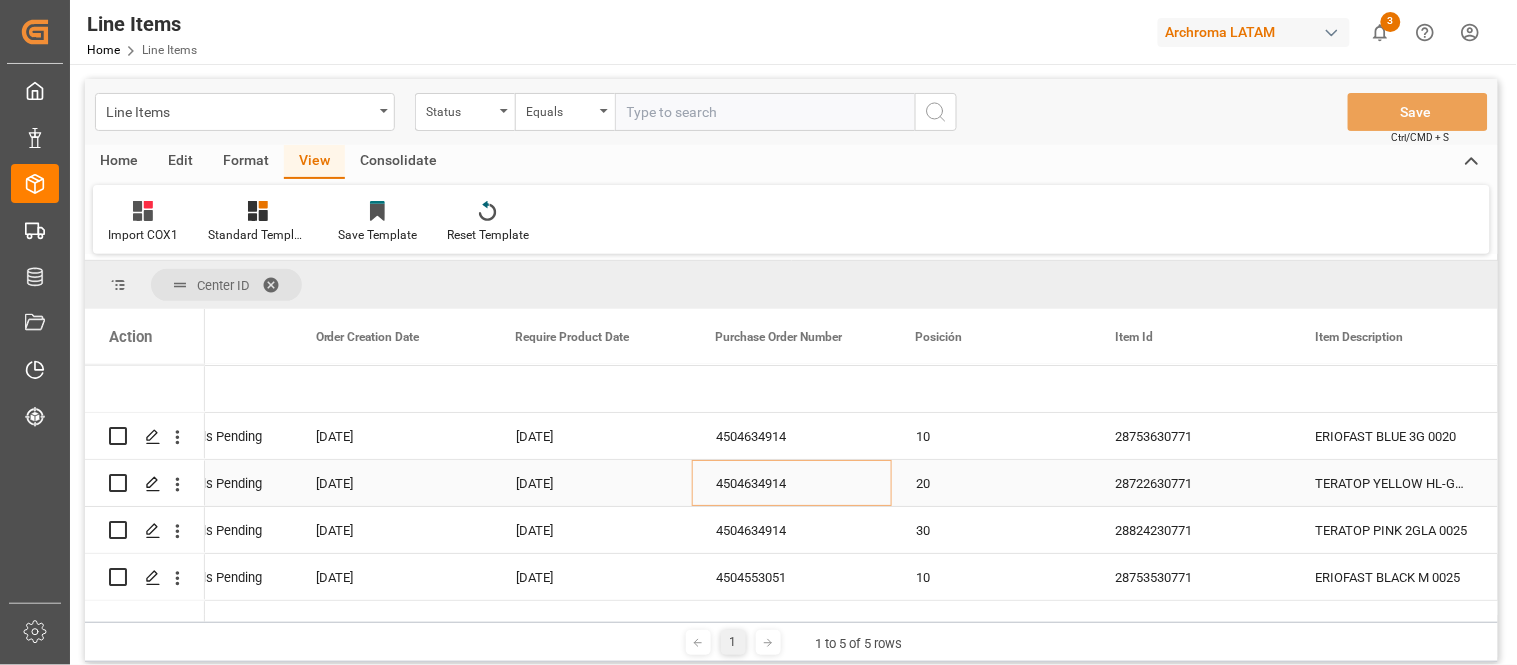 click on "4504634914" at bounding box center [792, 483] 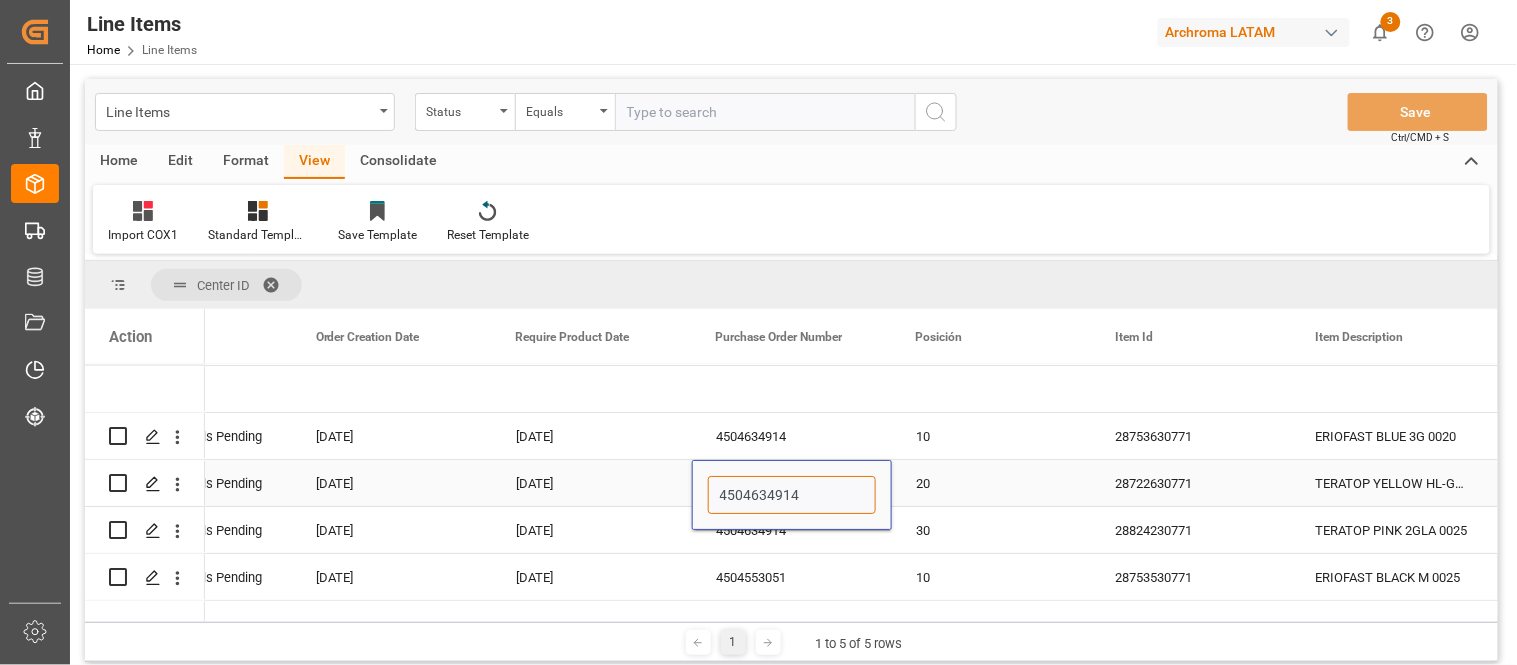 drag, startPoint x: 806, startPoint y: 484, endPoint x: 712, endPoint y: 481, distance: 94.04786 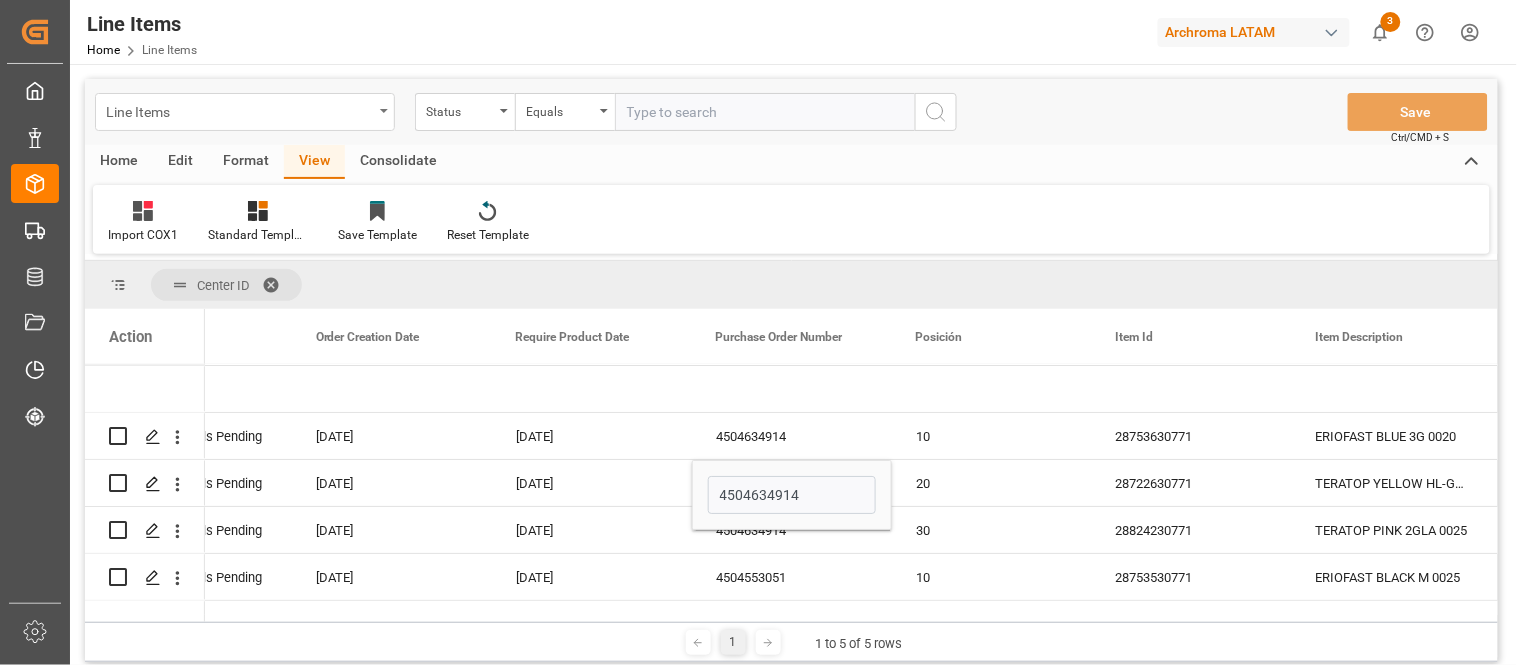 click on "Line Items" at bounding box center [245, 112] 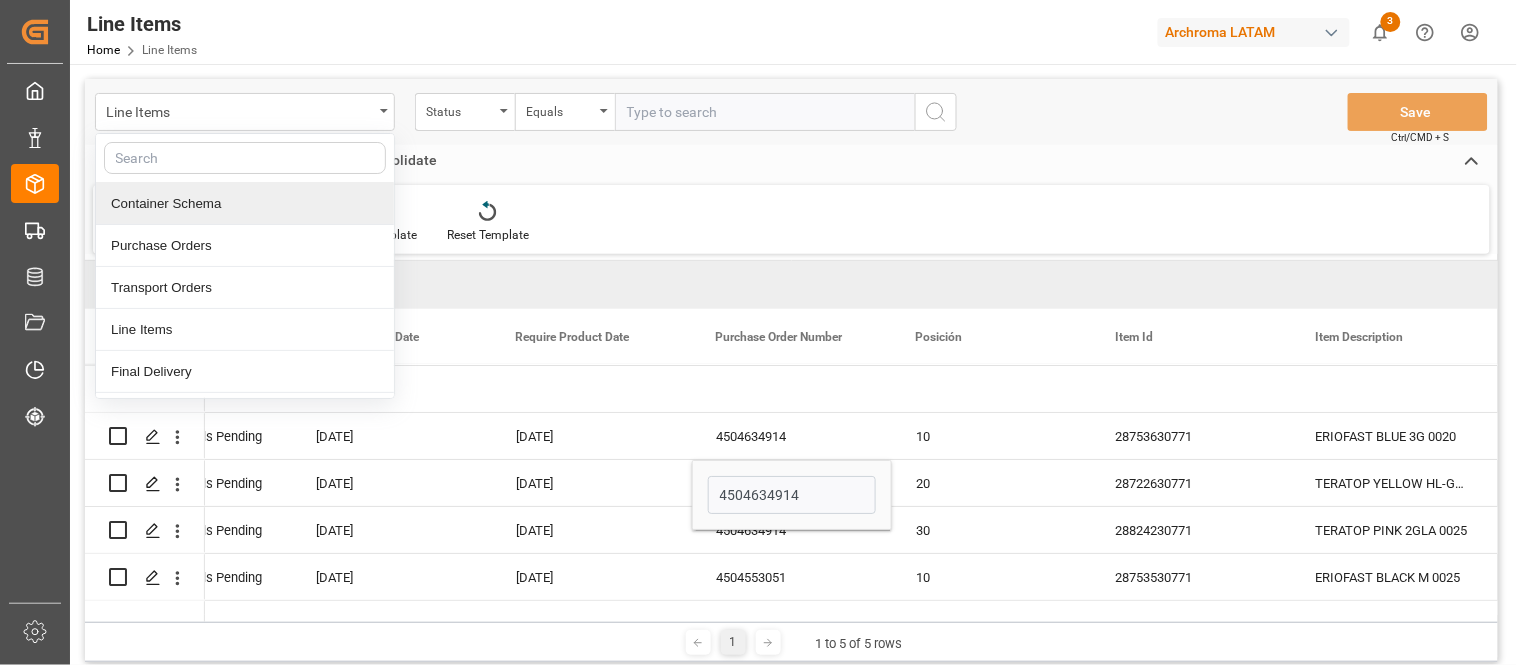 click on "Container Schema" at bounding box center (245, 204) 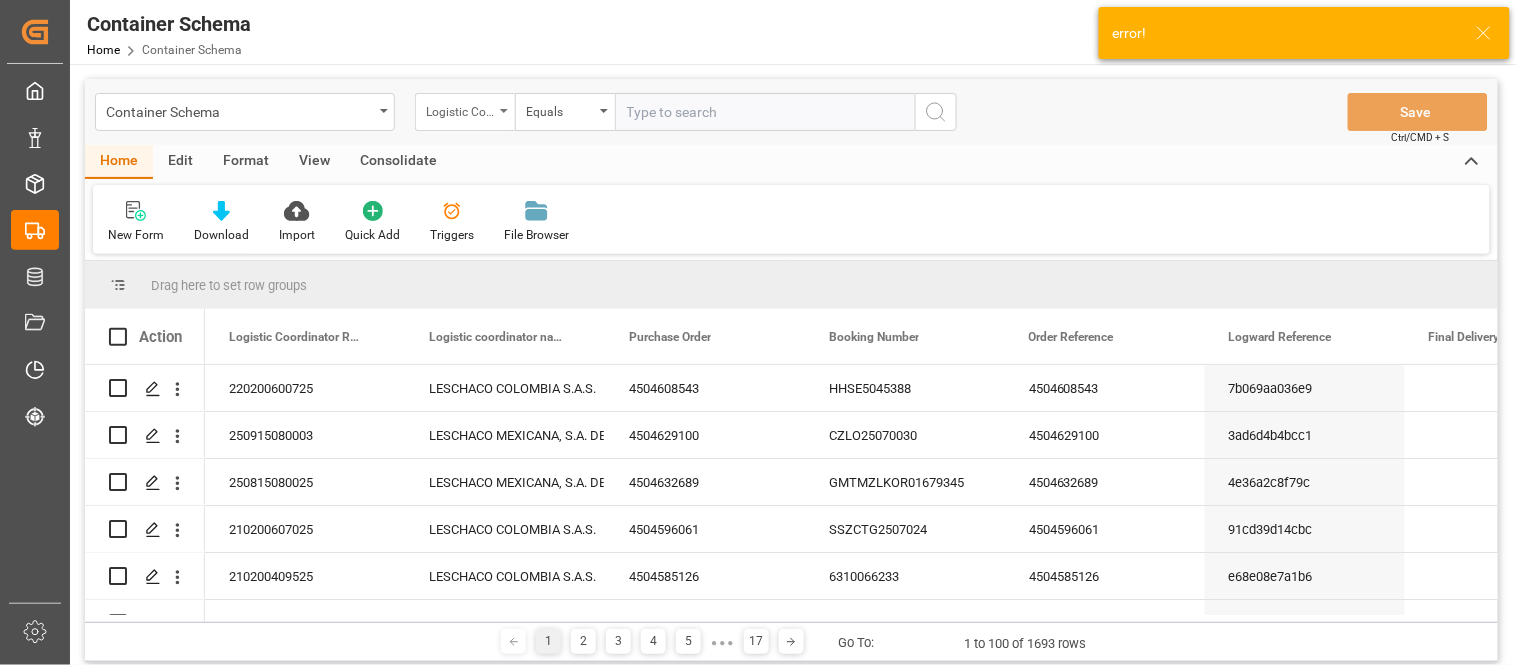 click on "Logistic Coordinator Reference Number" at bounding box center (465, 112) 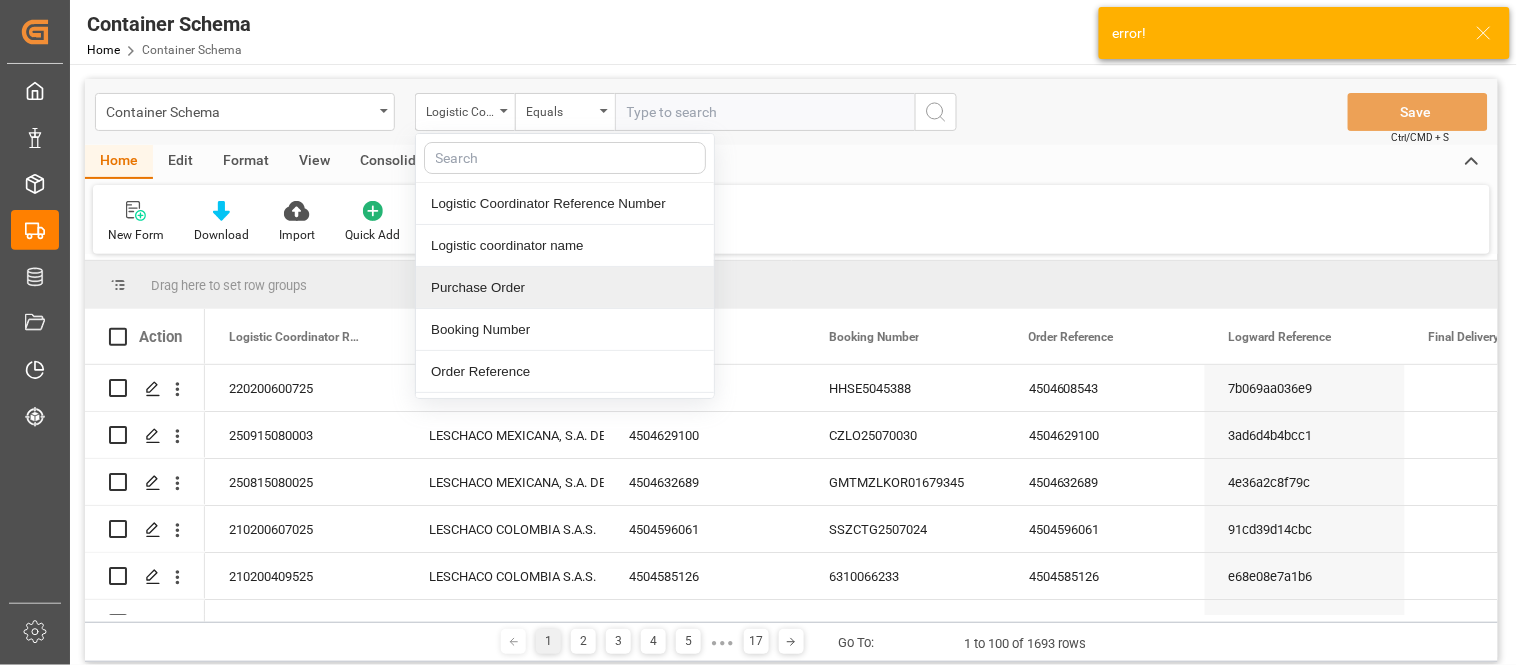 click on "Purchase Order" at bounding box center [565, 288] 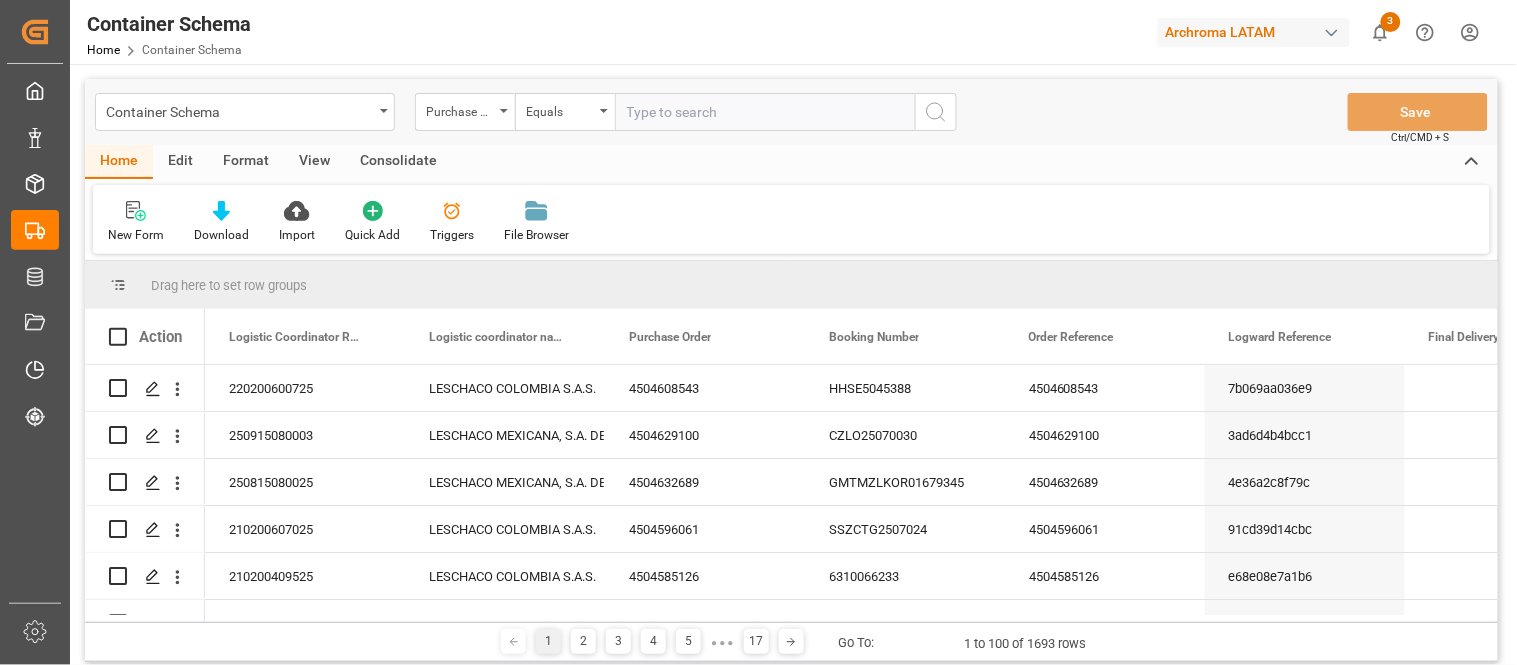 click at bounding box center (765, 112) 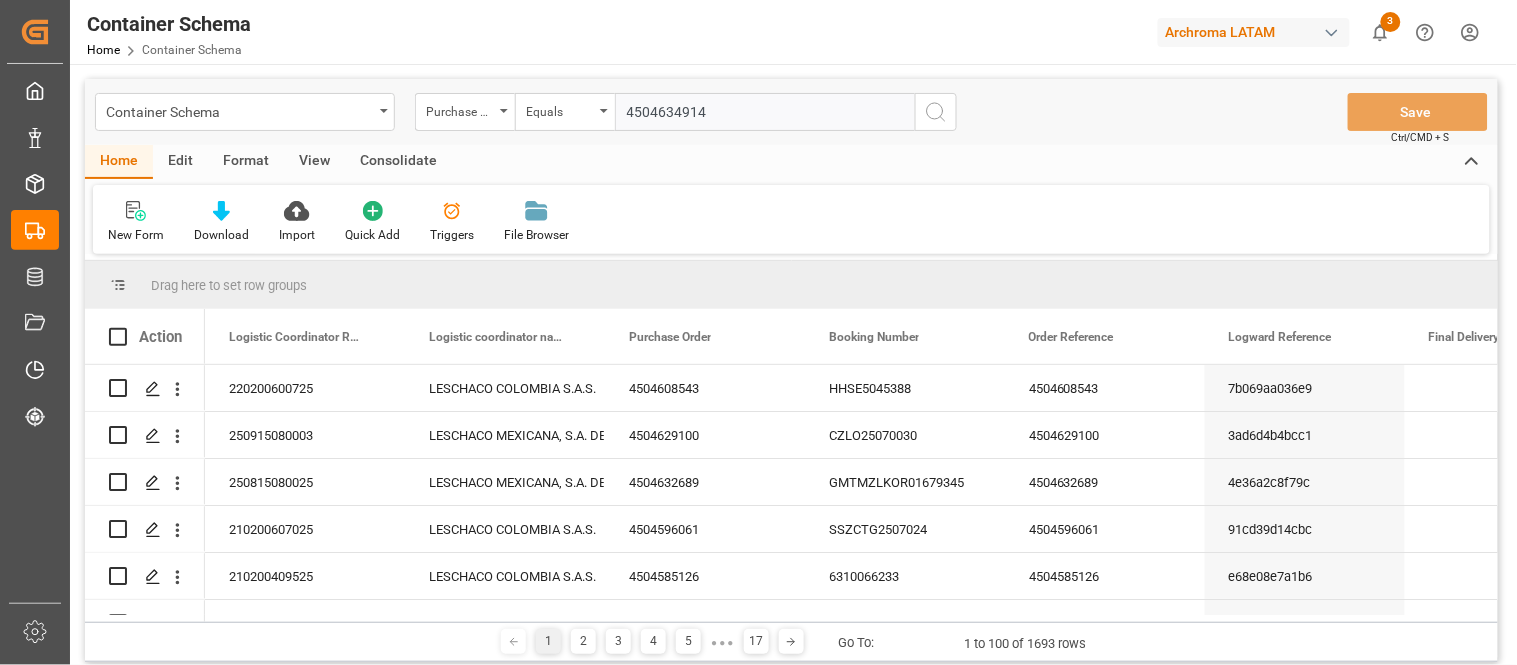 type 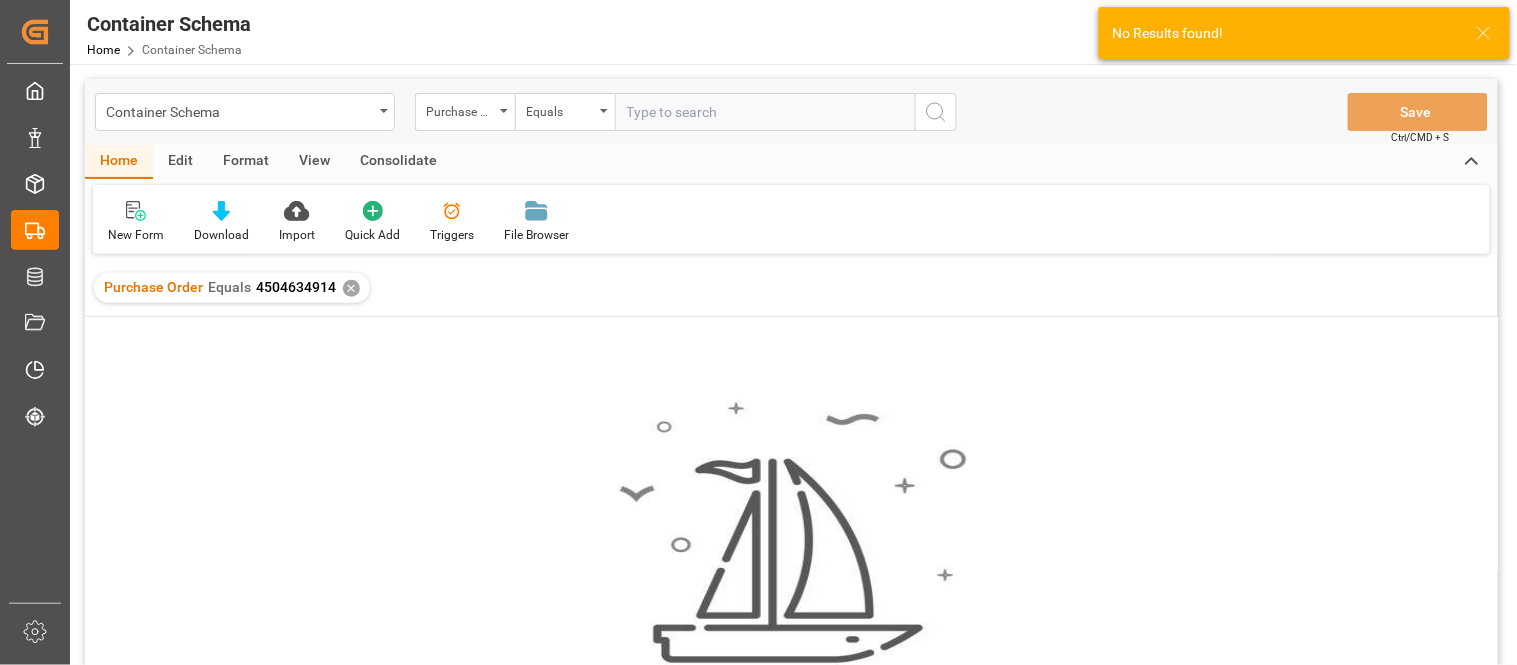 click on "✕" at bounding box center [351, 288] 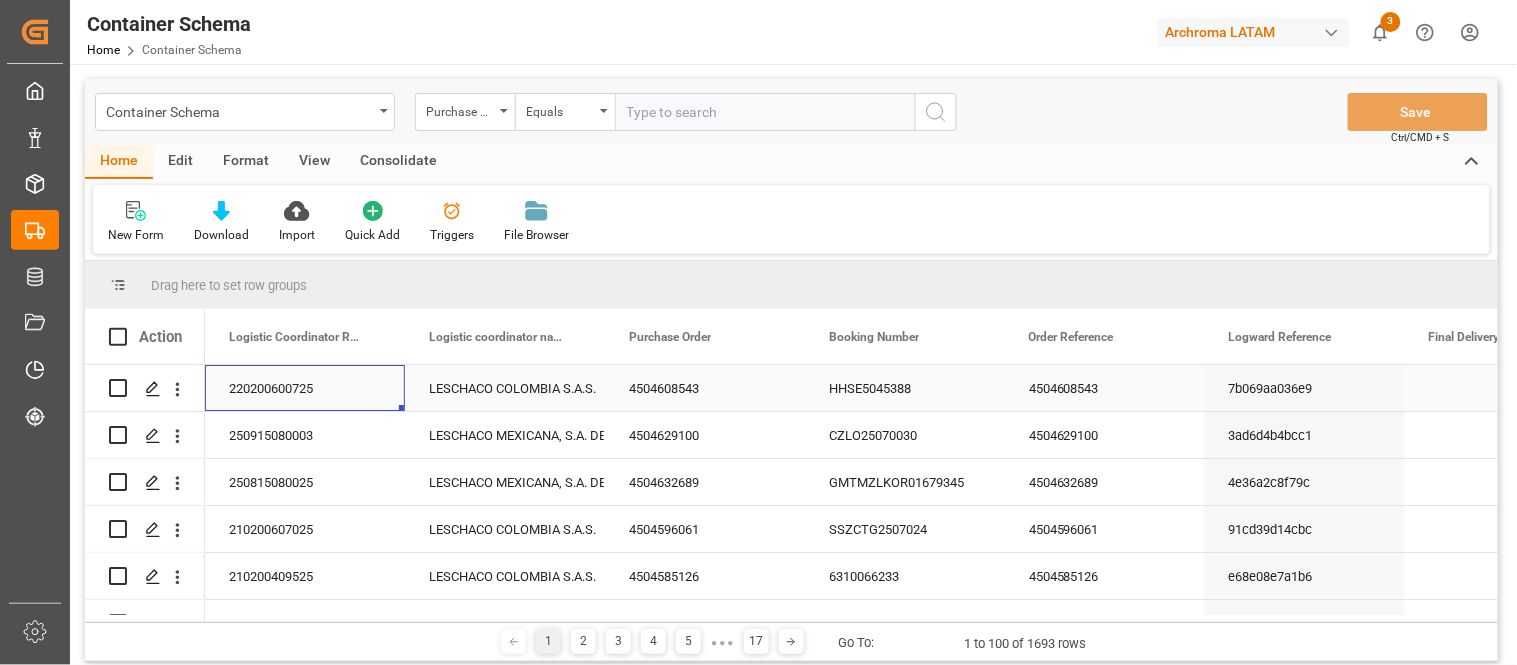 click on "220200600725" at bounding box center (305, 388) 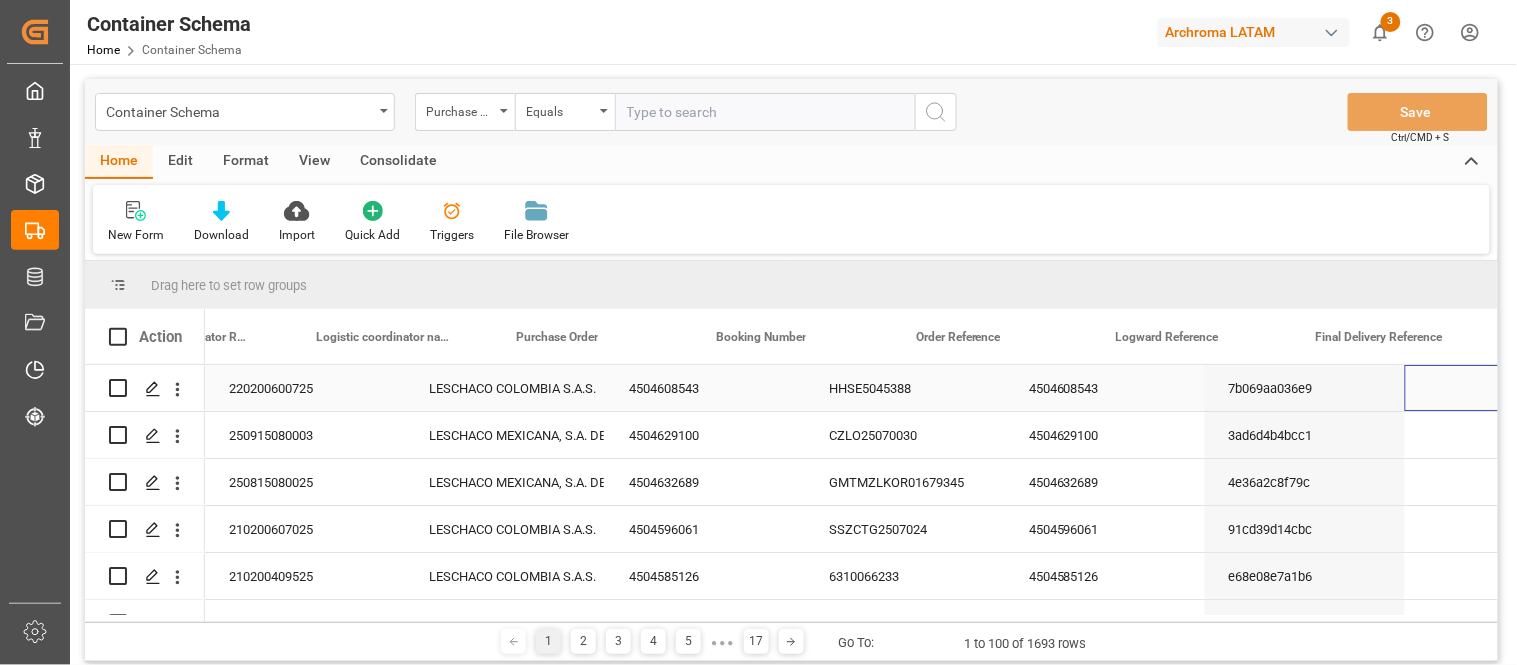 scroll, scrollTop: 0, scrollLeft: 113, axis: horizontal 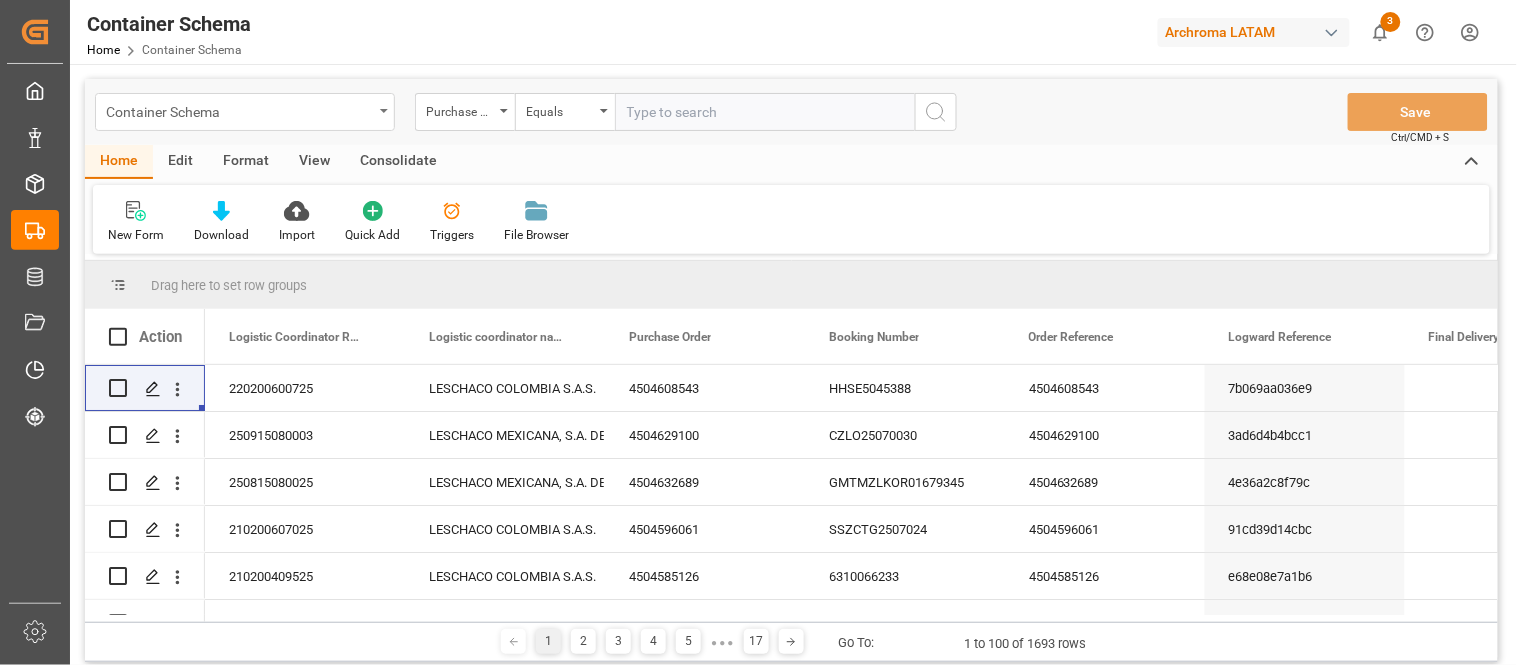 click on "Container Schema" at bounding box center [245, 112] 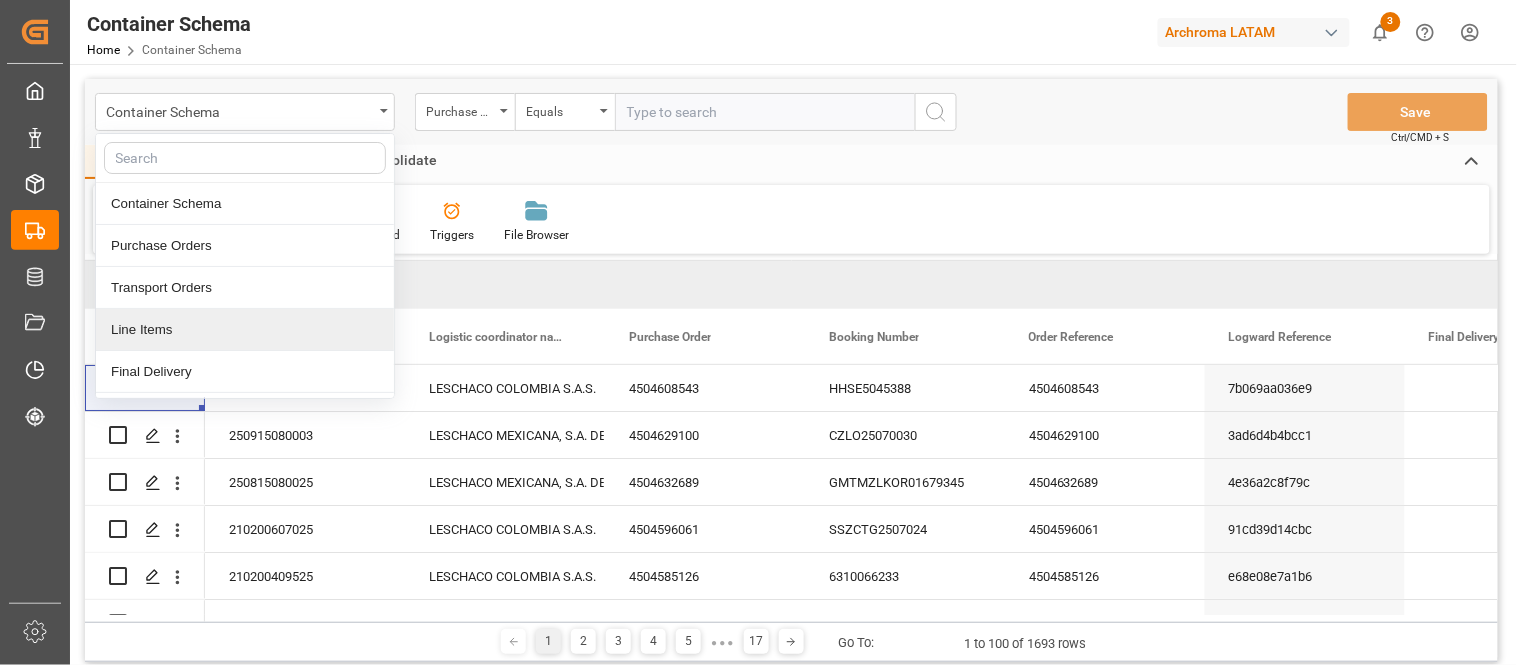 click on "Line Items" at bounding box center (245, 330) 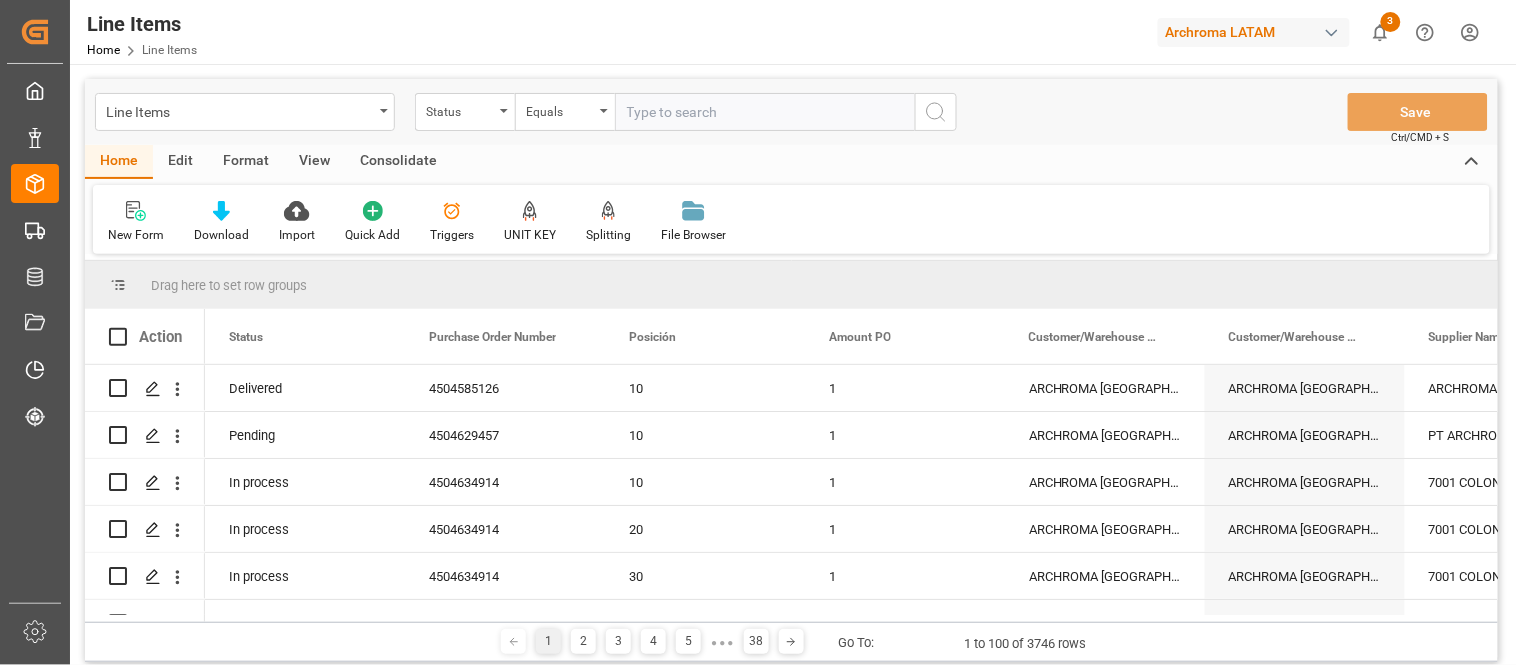 click on "View" at bounding box center [314, 162] 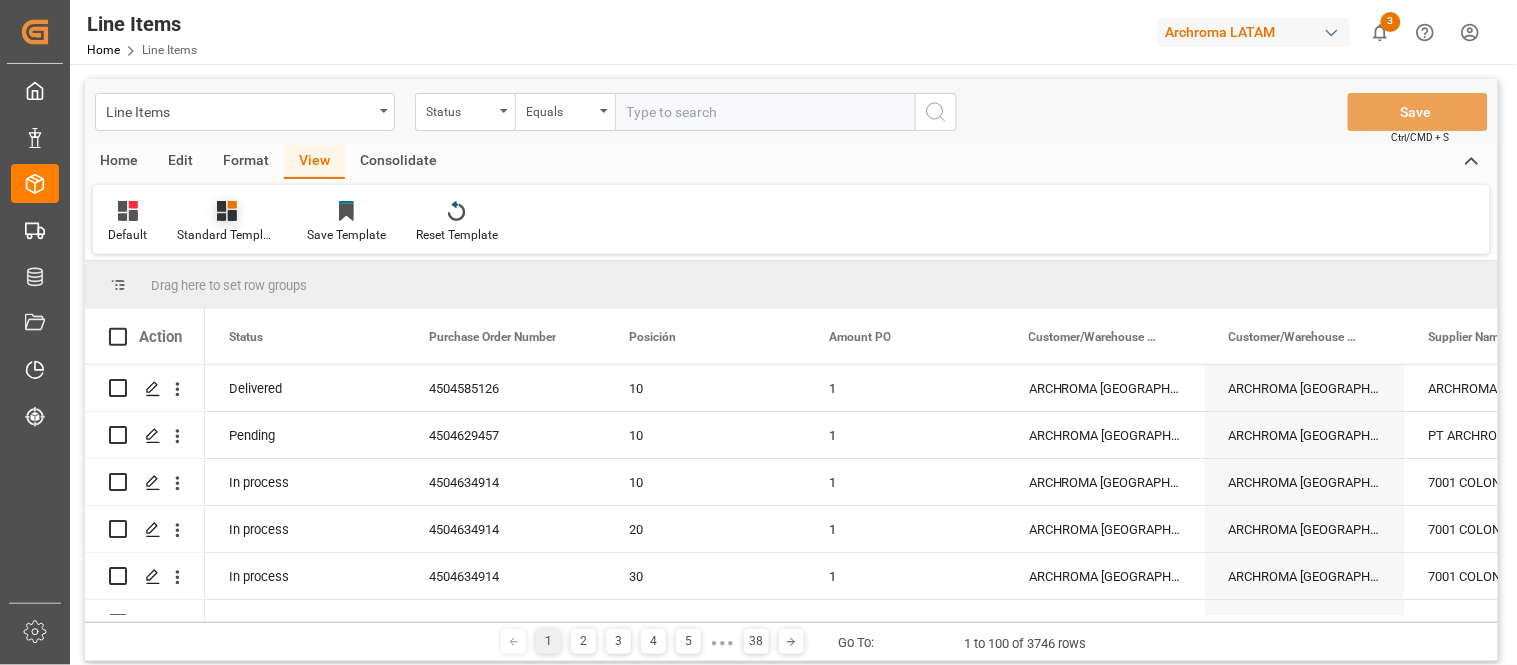 click 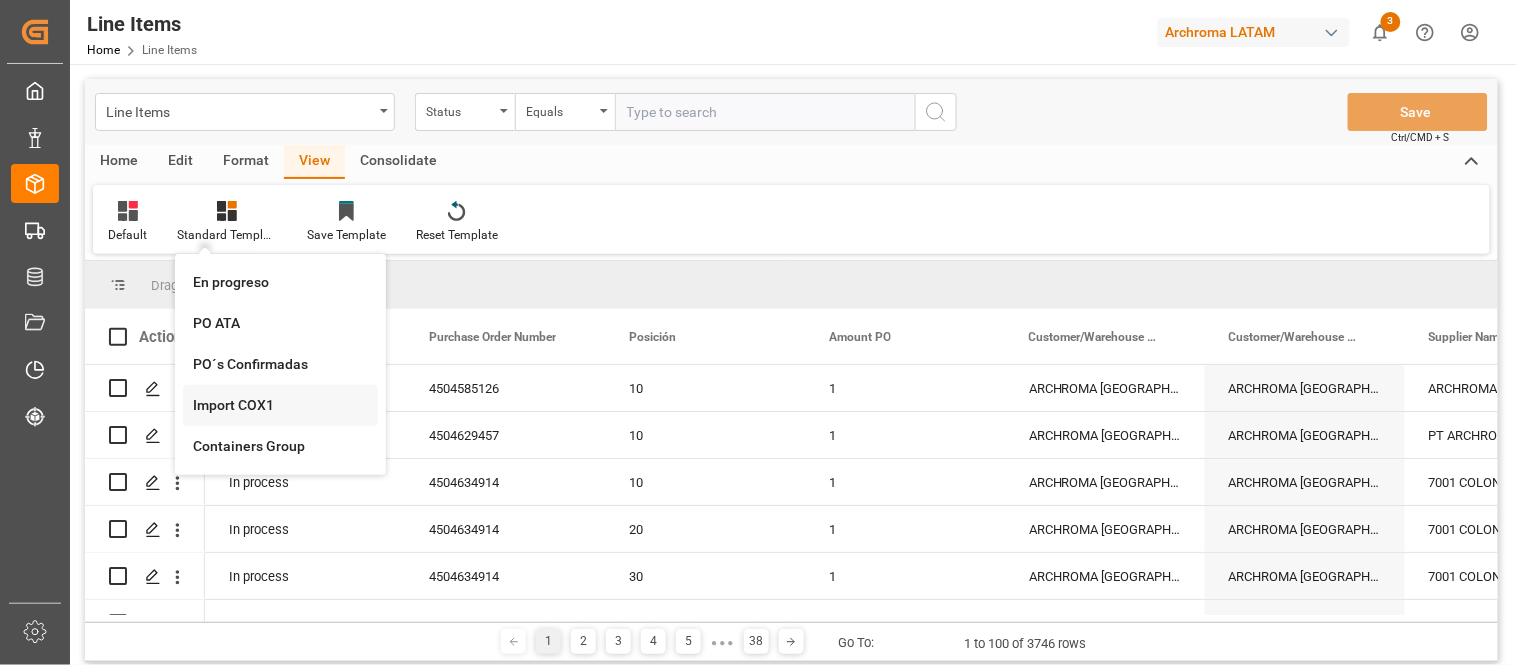 click on "Import COX1" at bounding box center (280, 405) 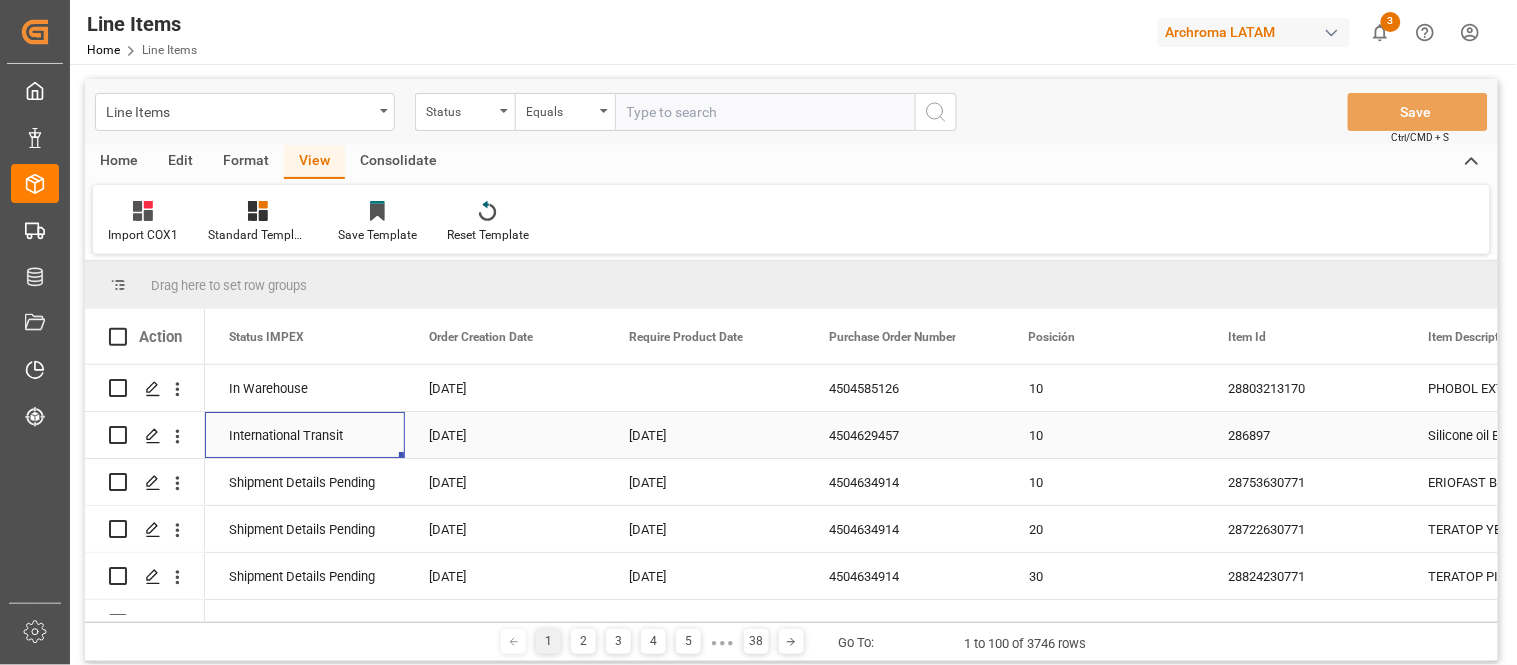 click on "International Transit" at bounding box center (305, 436) 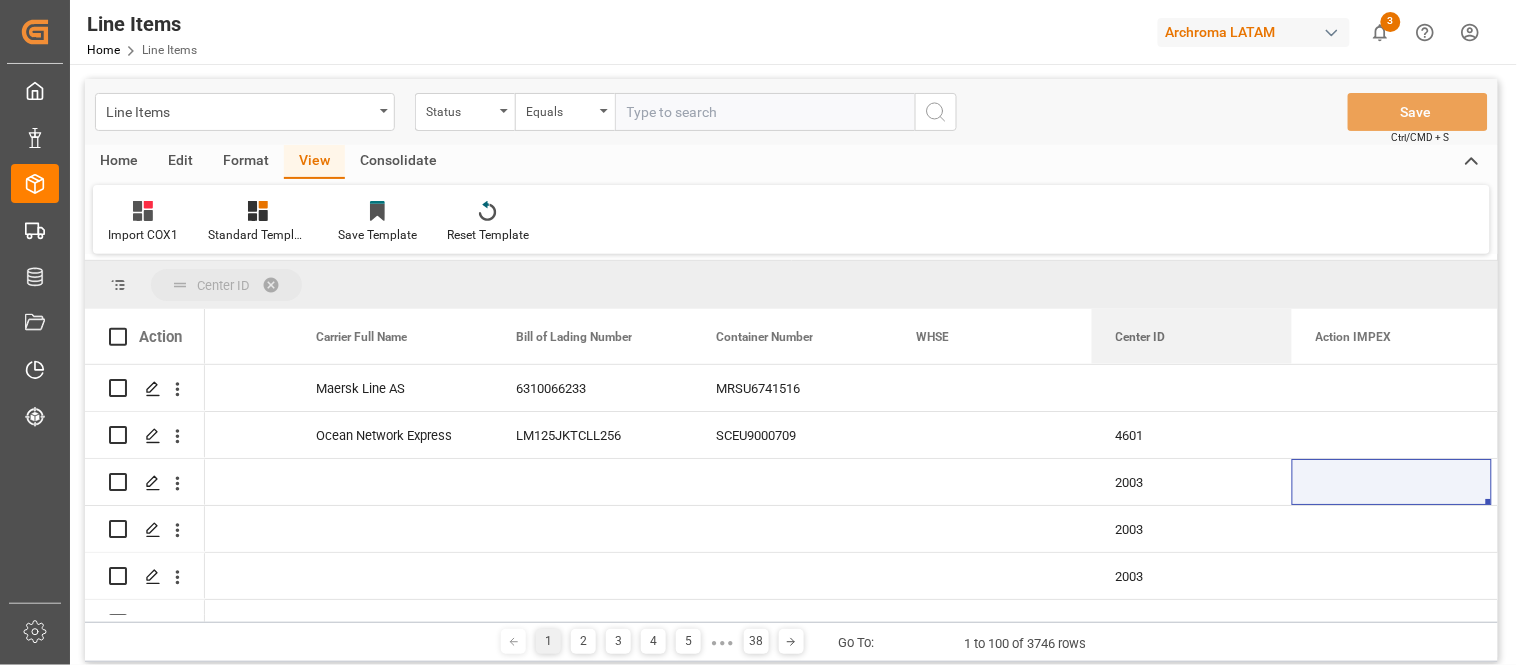drag, startPoint x: 1173, startPoint y: 334, endPoint x: 1167, endPoint y: 272, distance: 62.289646 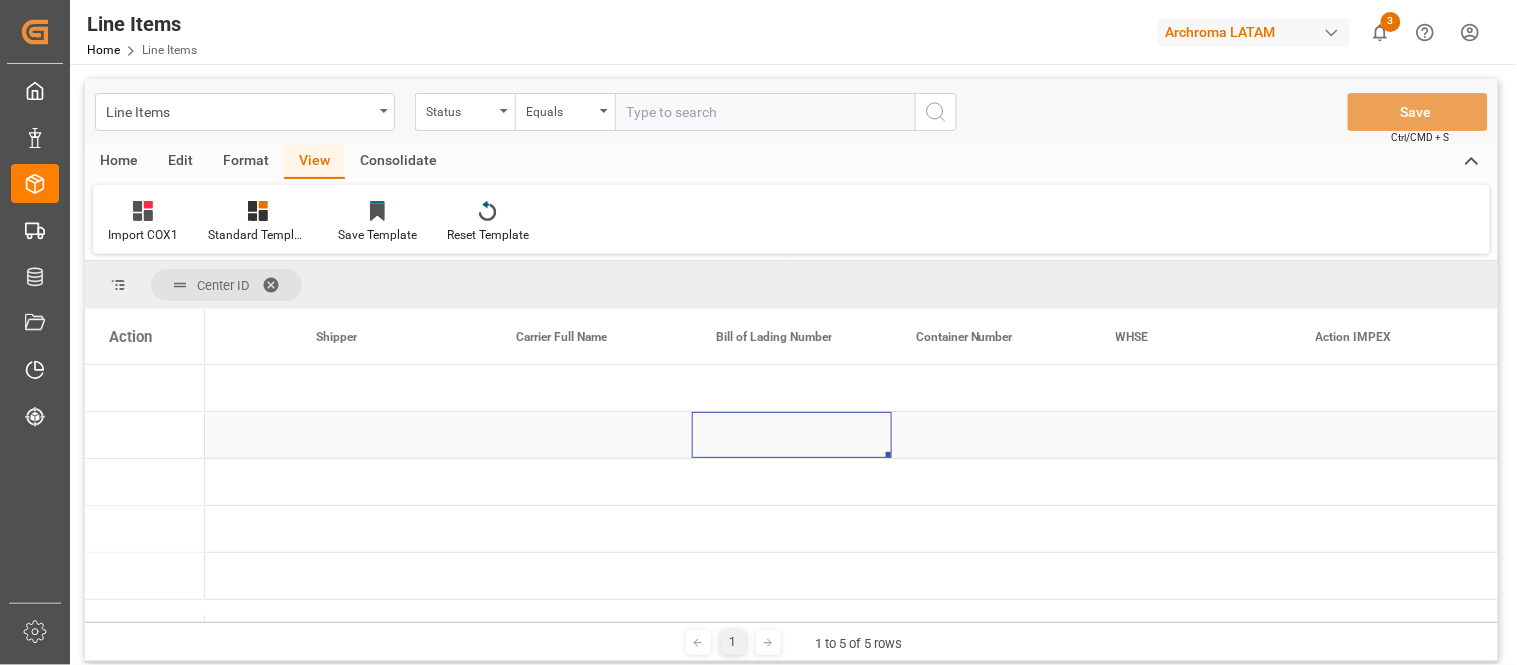 click at bounding box center [792, 435] 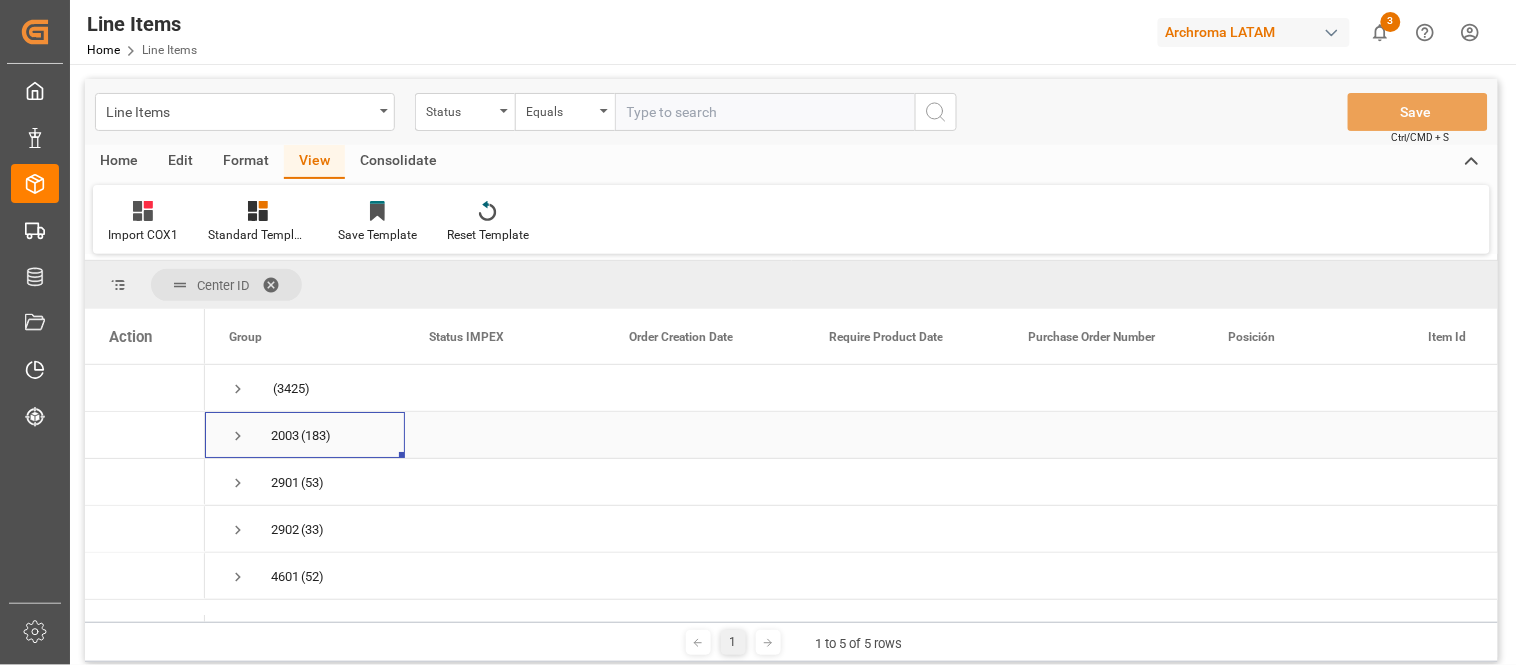 click at bounding box center [238, 436] 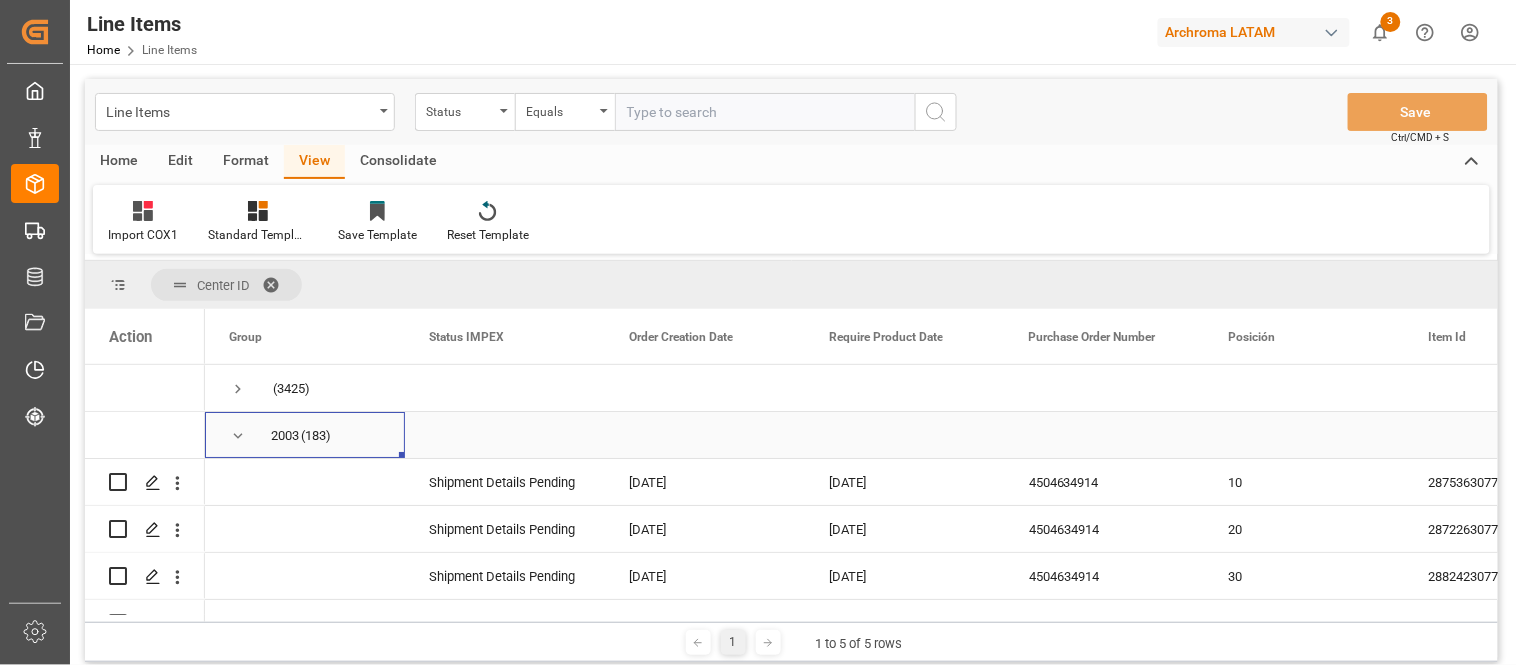 click at bounding box center [238, 436] 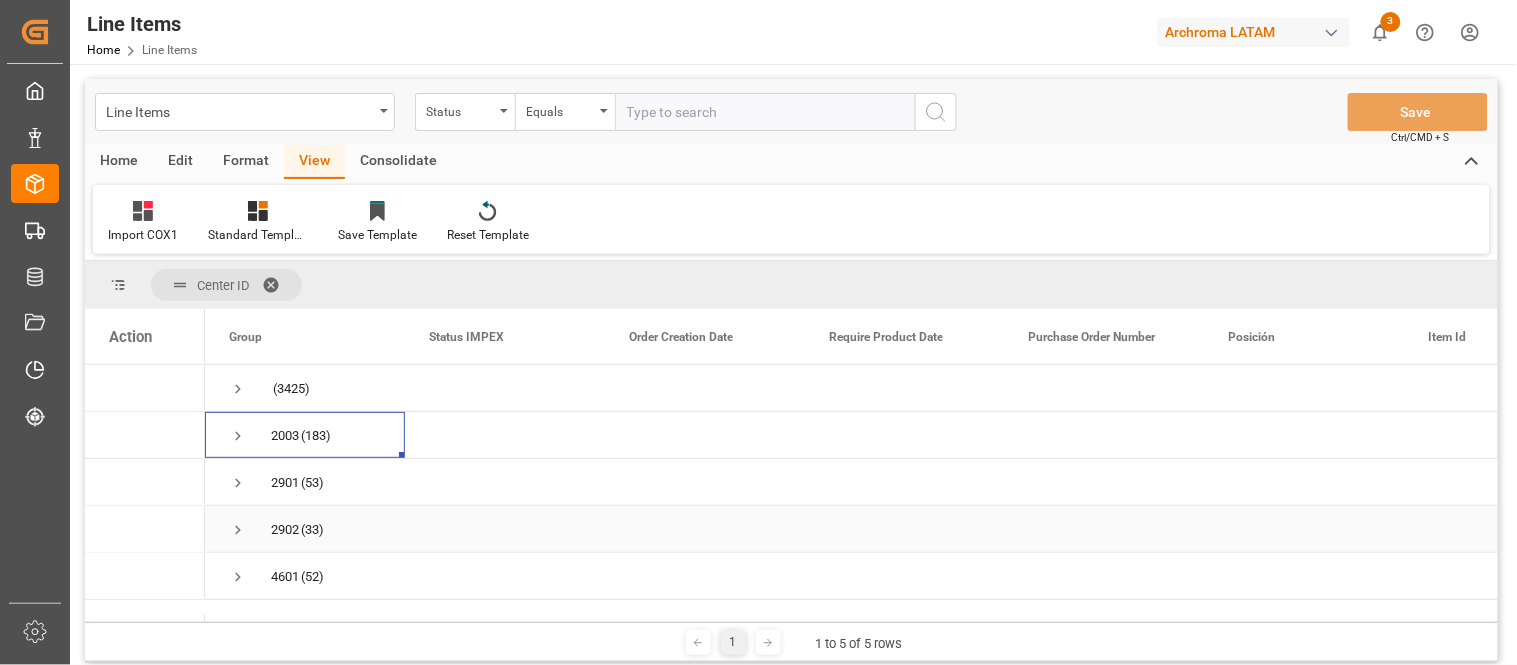 click at bounding box center [505, 529] 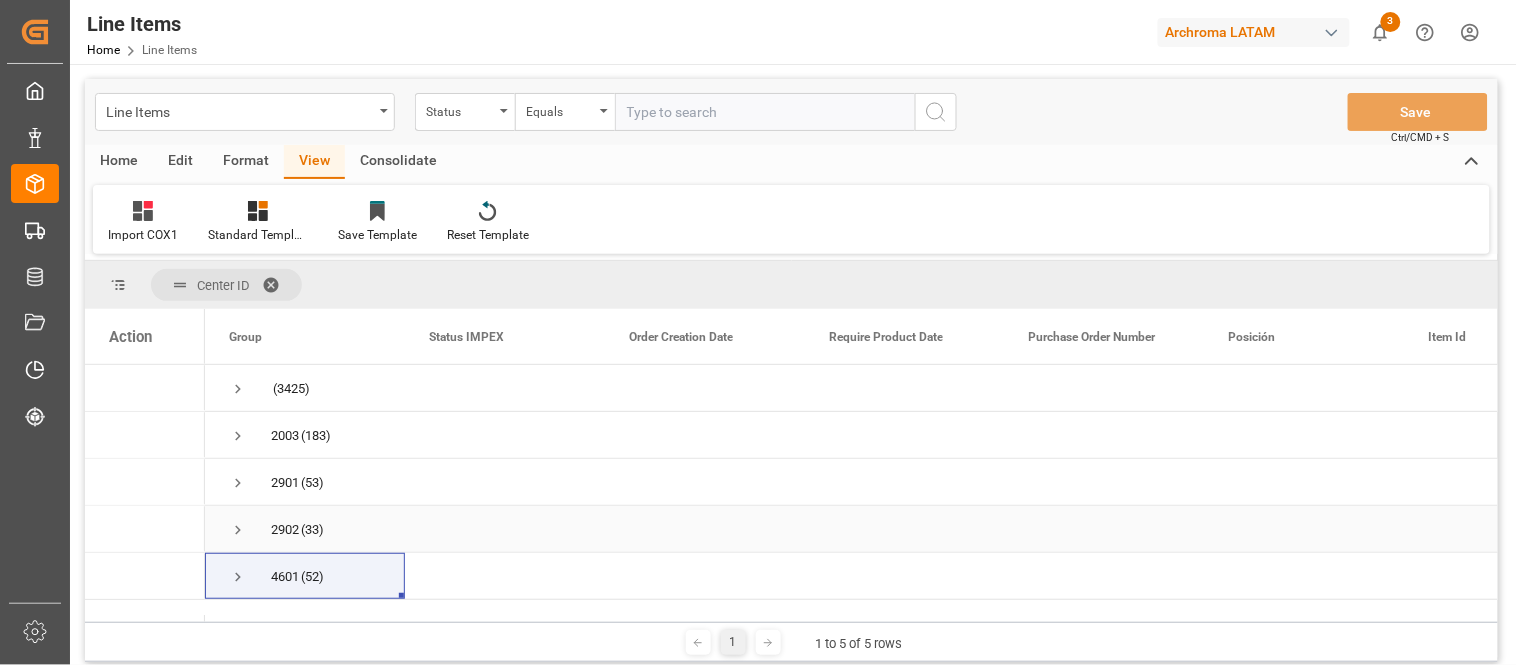 click at bounding box center [505, 529] 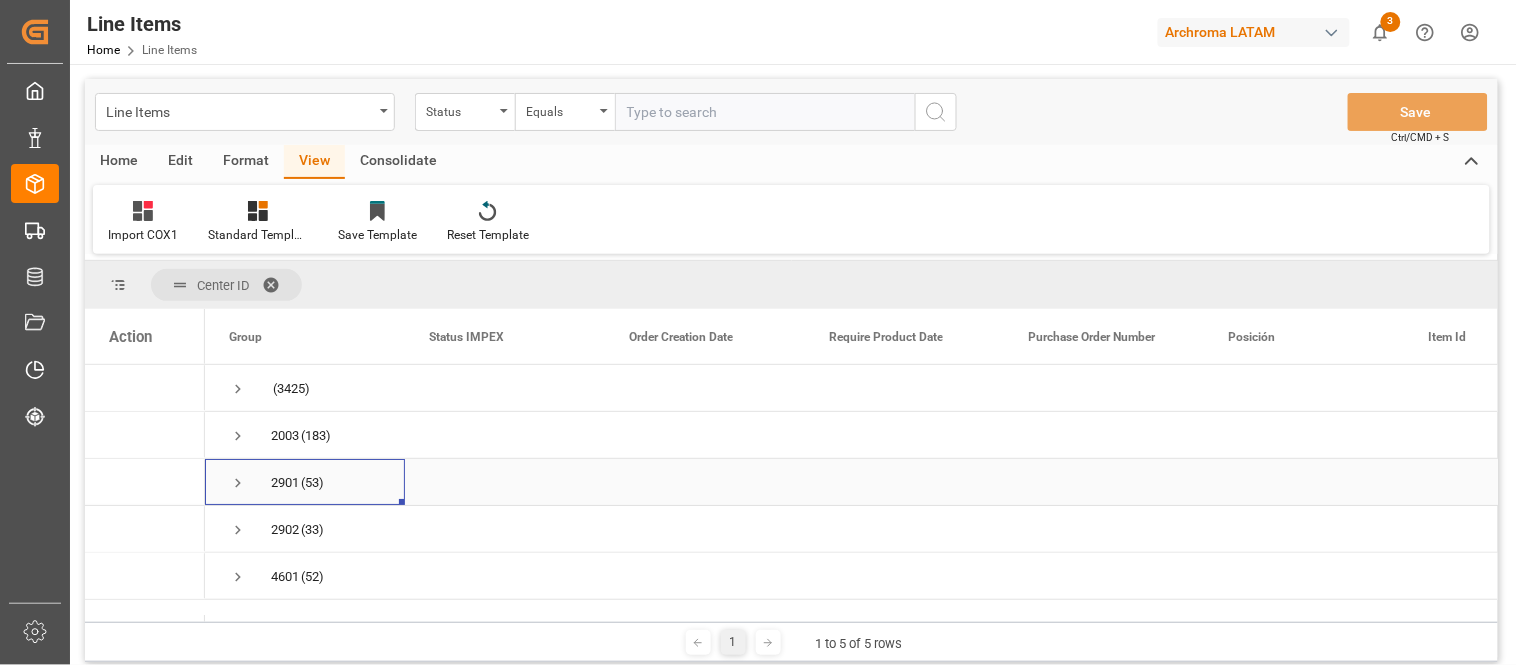 click at bounding box center (238, 483) 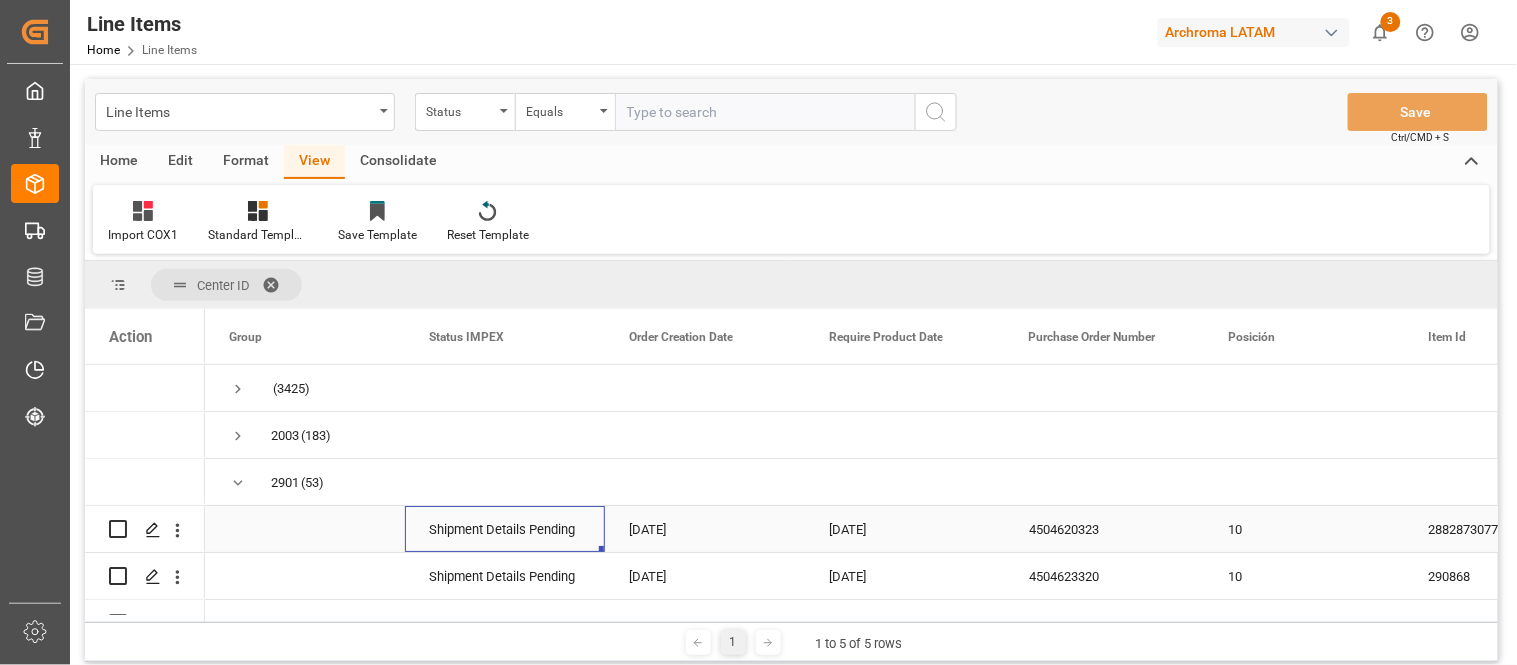 click on "Shipment Details Pending" at bounding box center (505, 530) 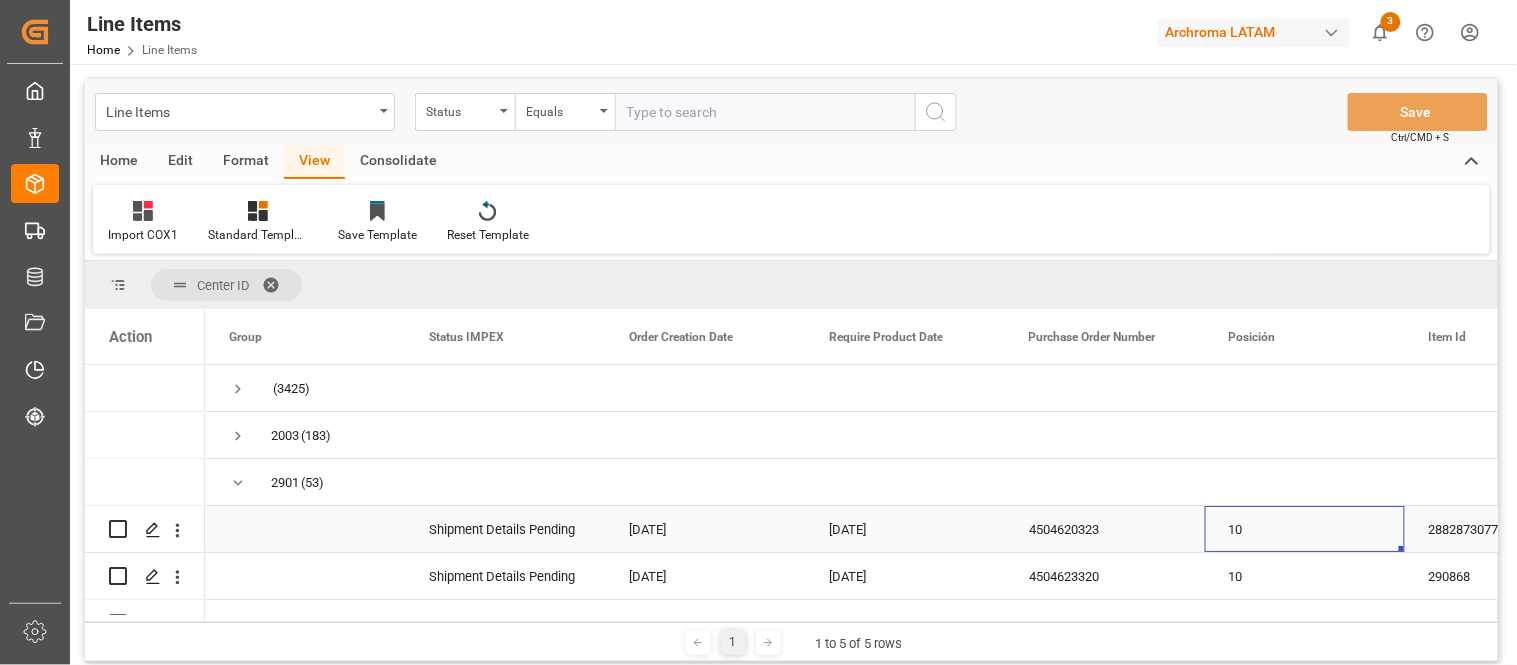 scroll, scrollTop: 0, scrollLeft: 113, axis: horizontal 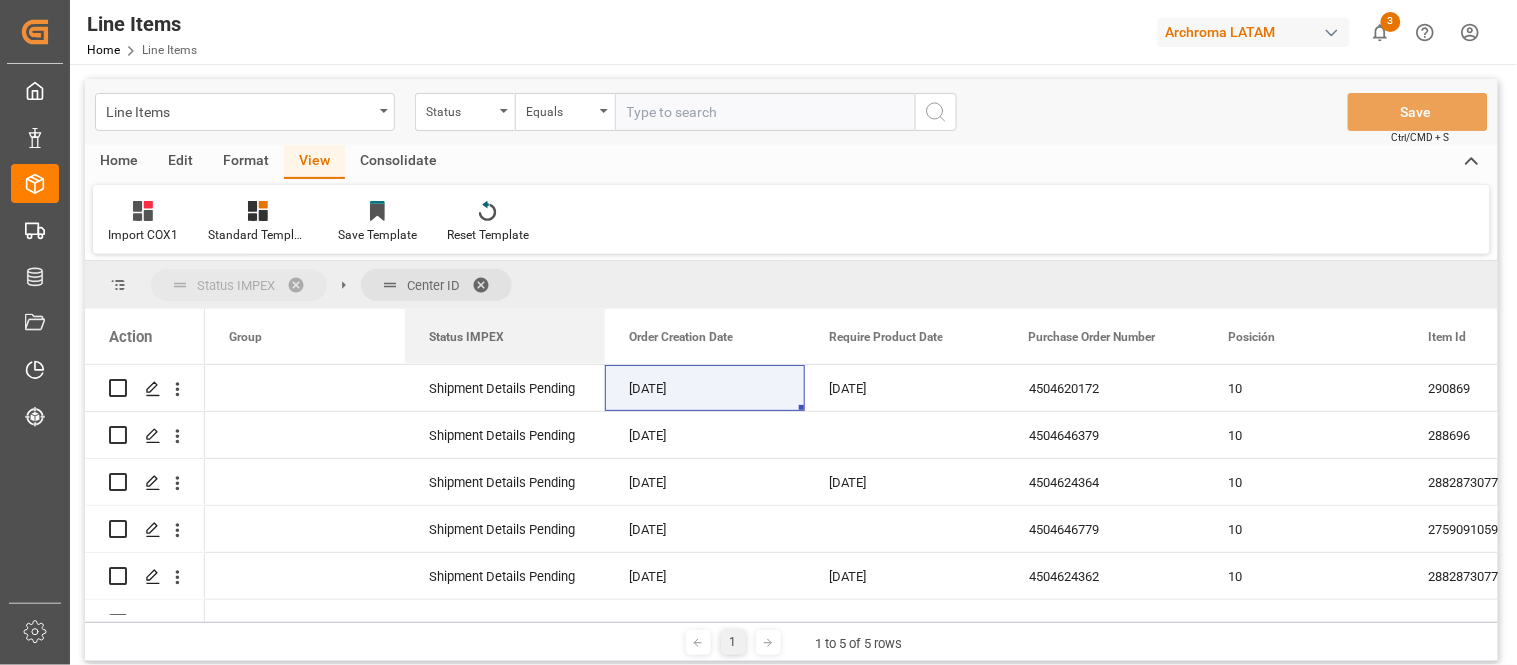 drag, startPoint x: 491, startPoint y: 338, endPoint x: 481, endPoint y: 284, distance: 54.91812 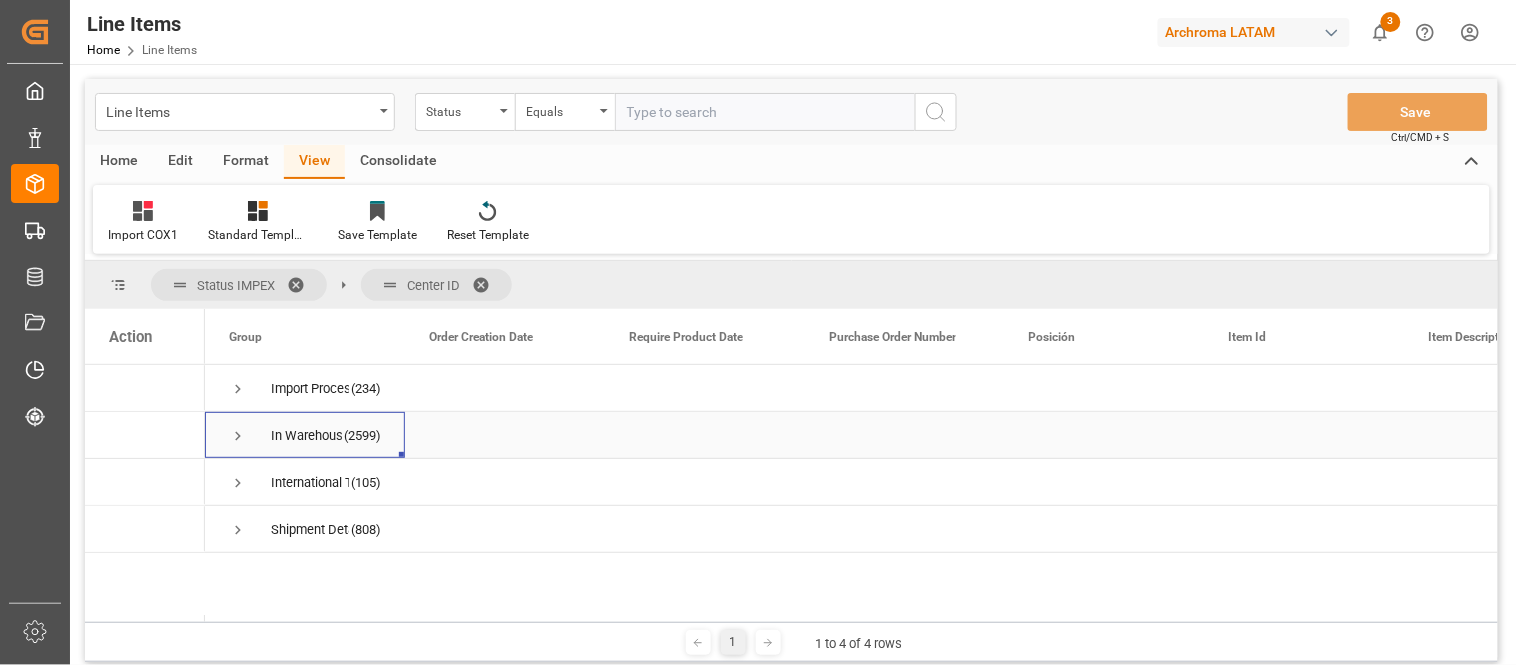 click at bounding box center (238, 436) 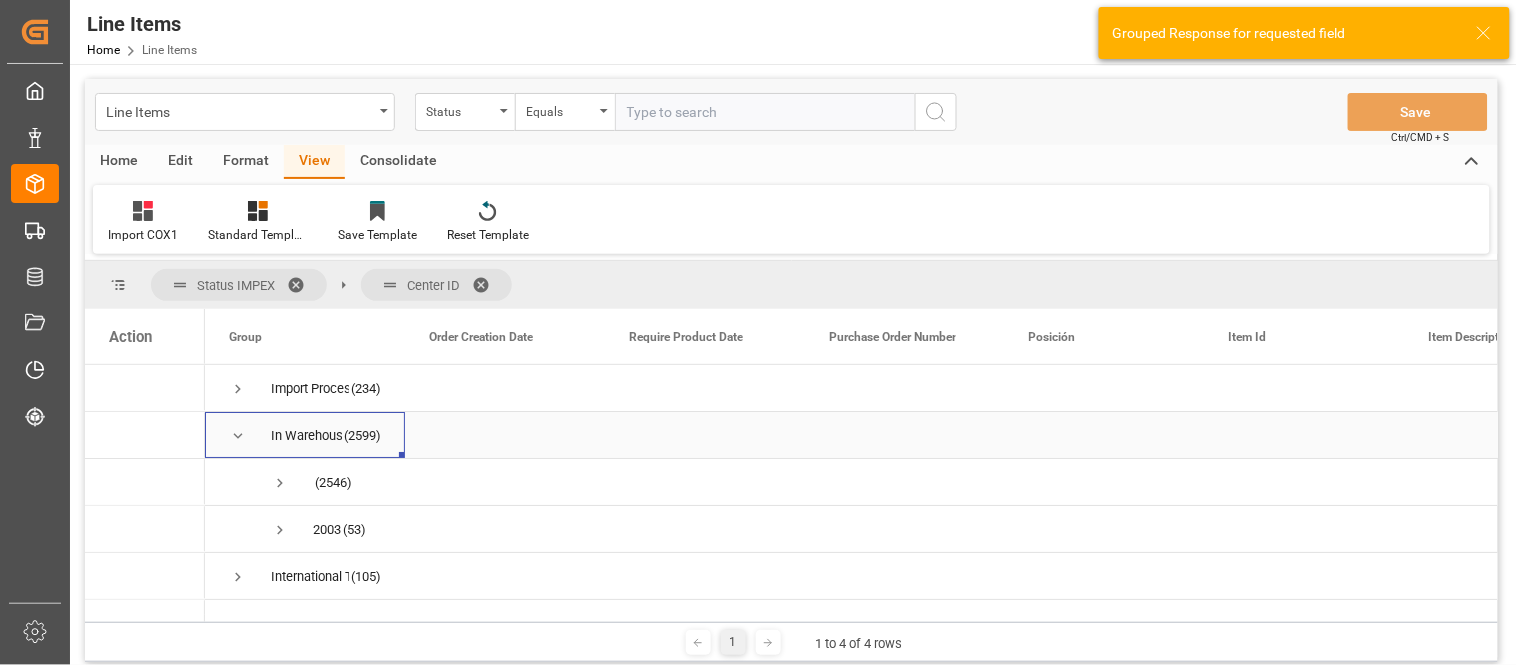click at bounding box center (238, 436) 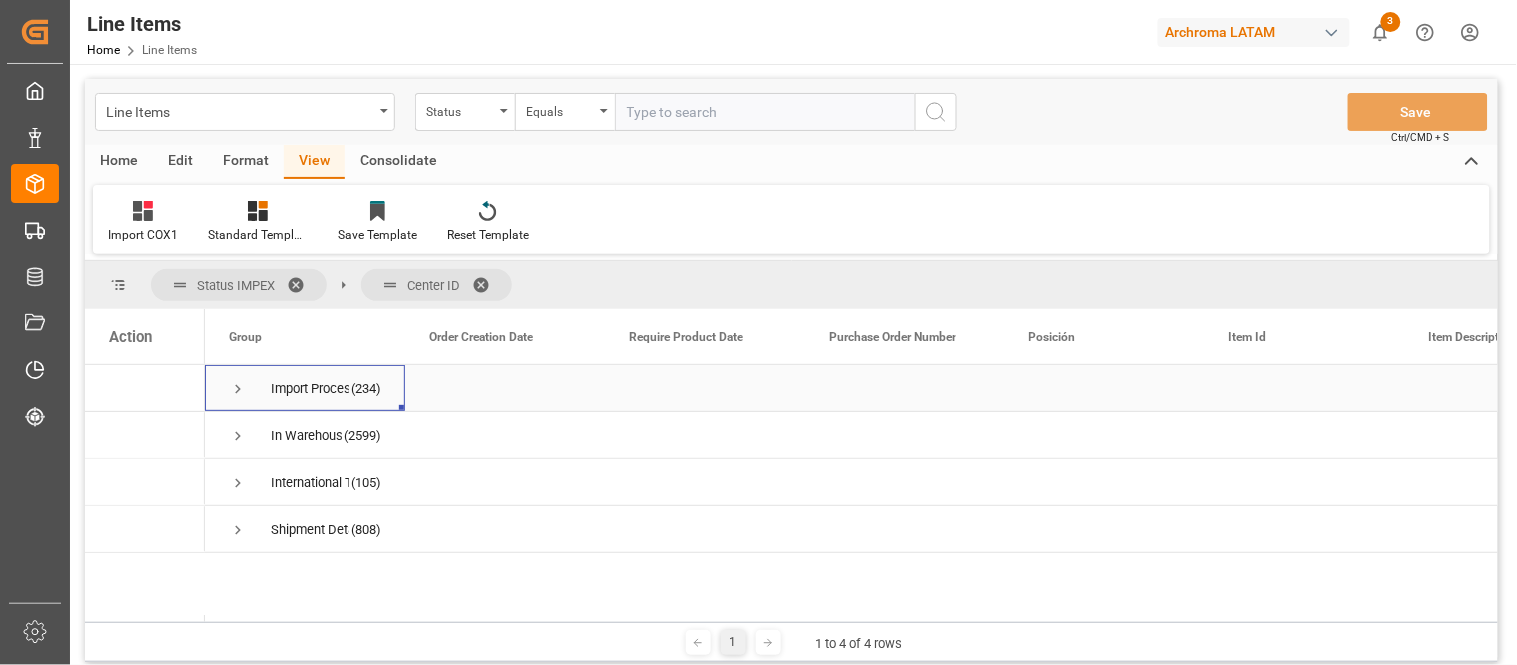 click at bounding box center [238, 389] 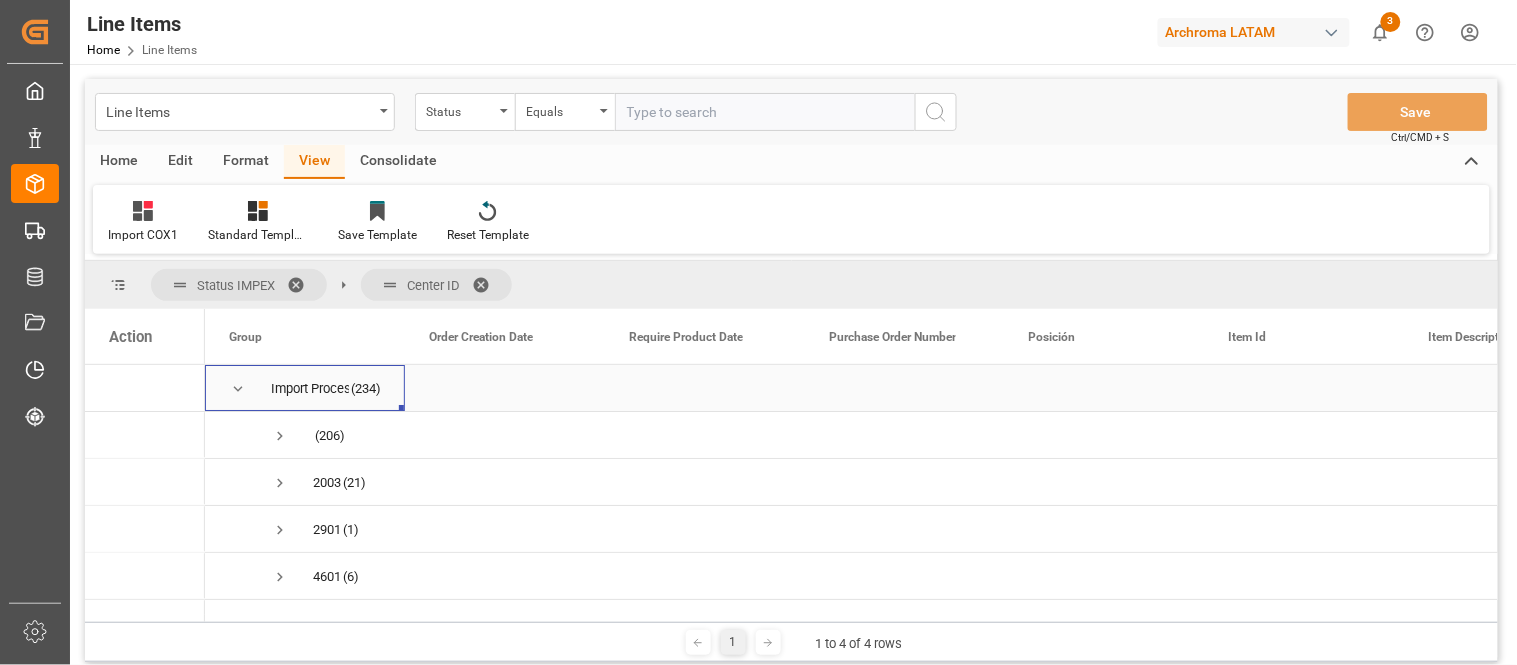 click at bounding box center (238, 389) 